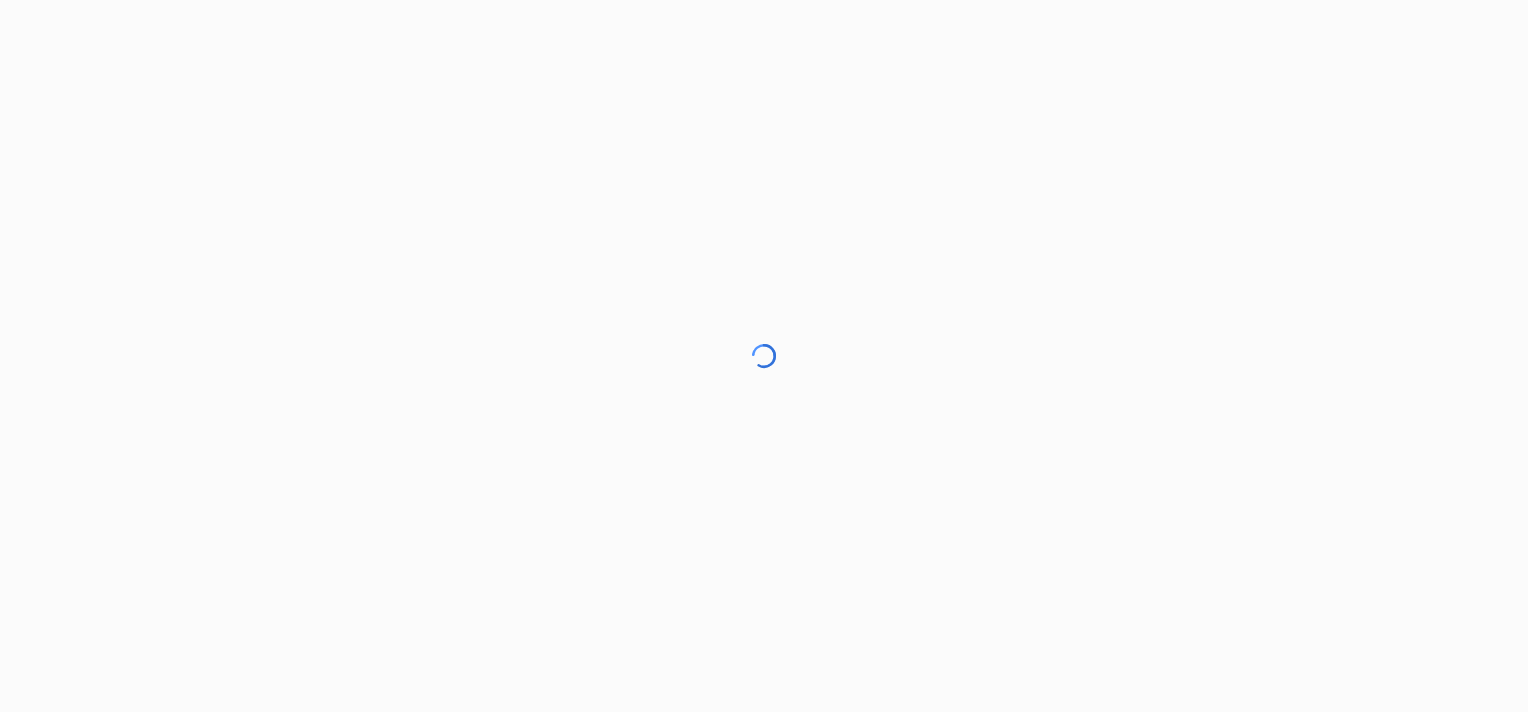 scroll, scrollTop: 0, scrollLeft: 0, axis: both 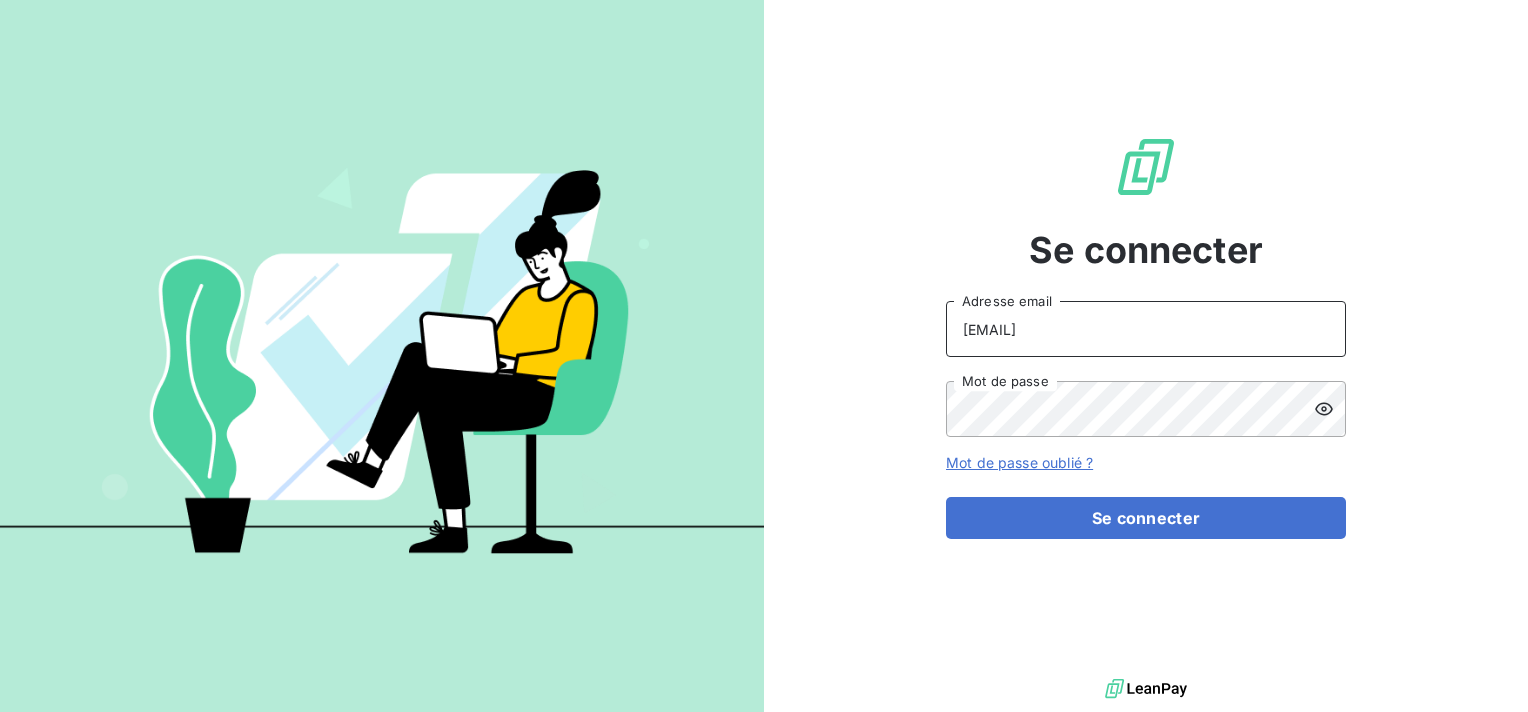 click on "TECH_1_31356718200016@cpro.fr" at bounding box center [1146, 329] 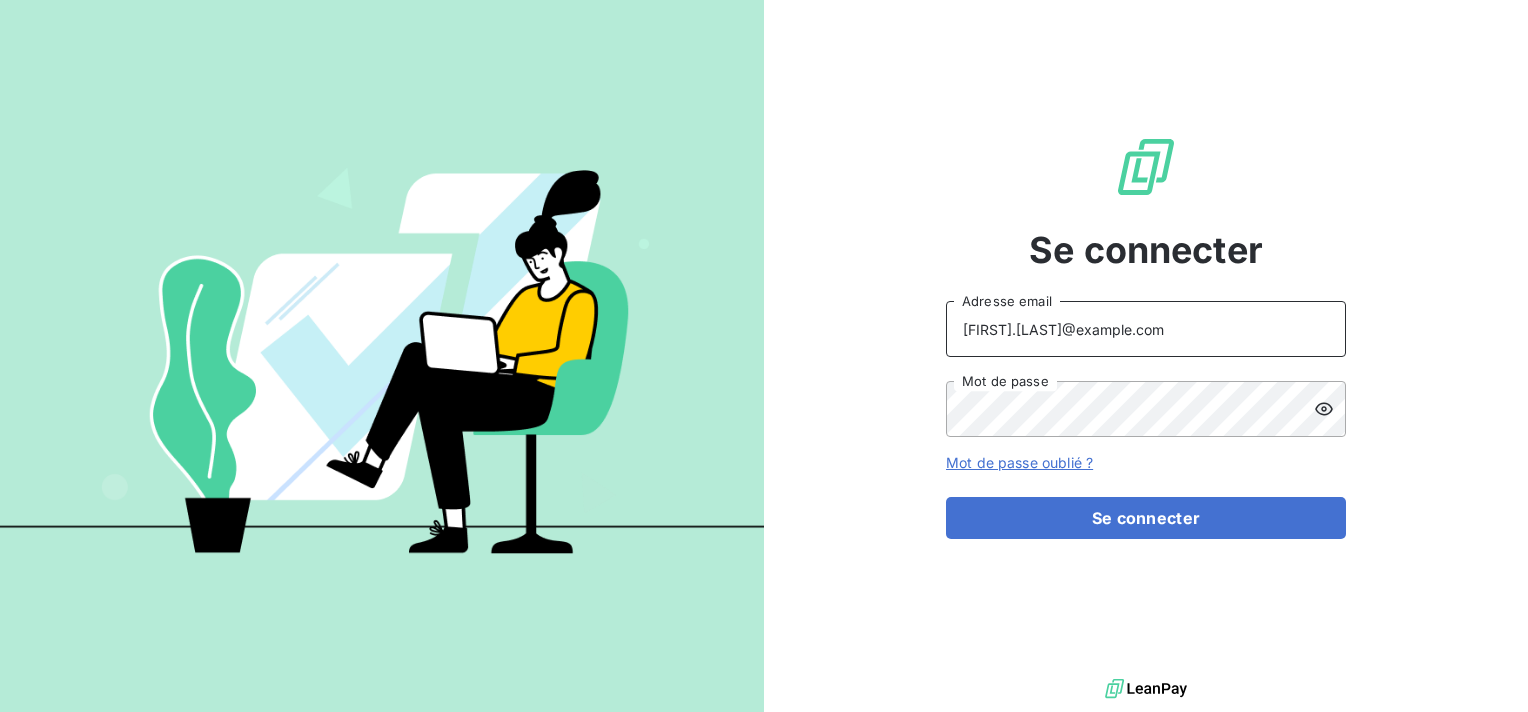 type on "alain.lebeau@terracoop.re" 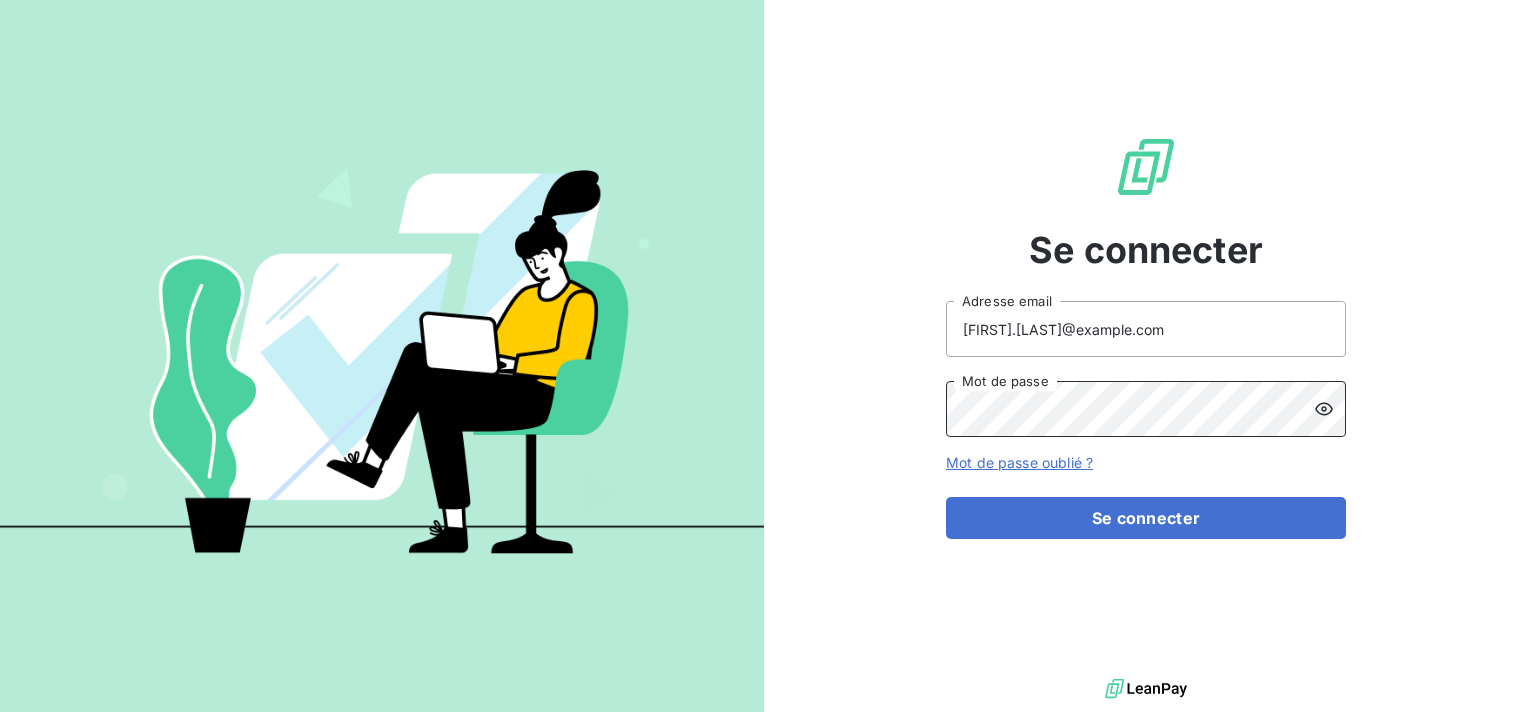 click on "Se connecter" at bounding box center (1146, 518) 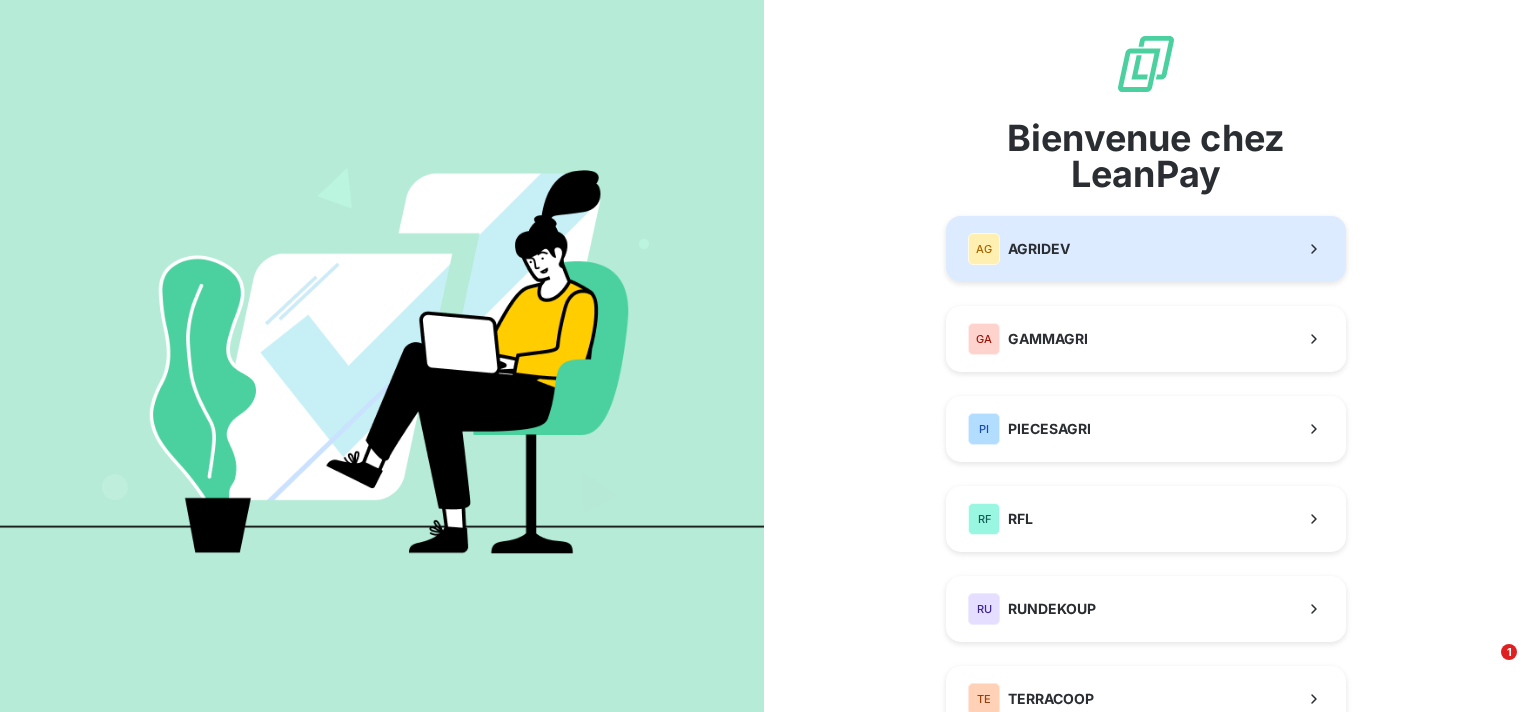 click on "AGRIDEV" at bounding box center [1039, 249] 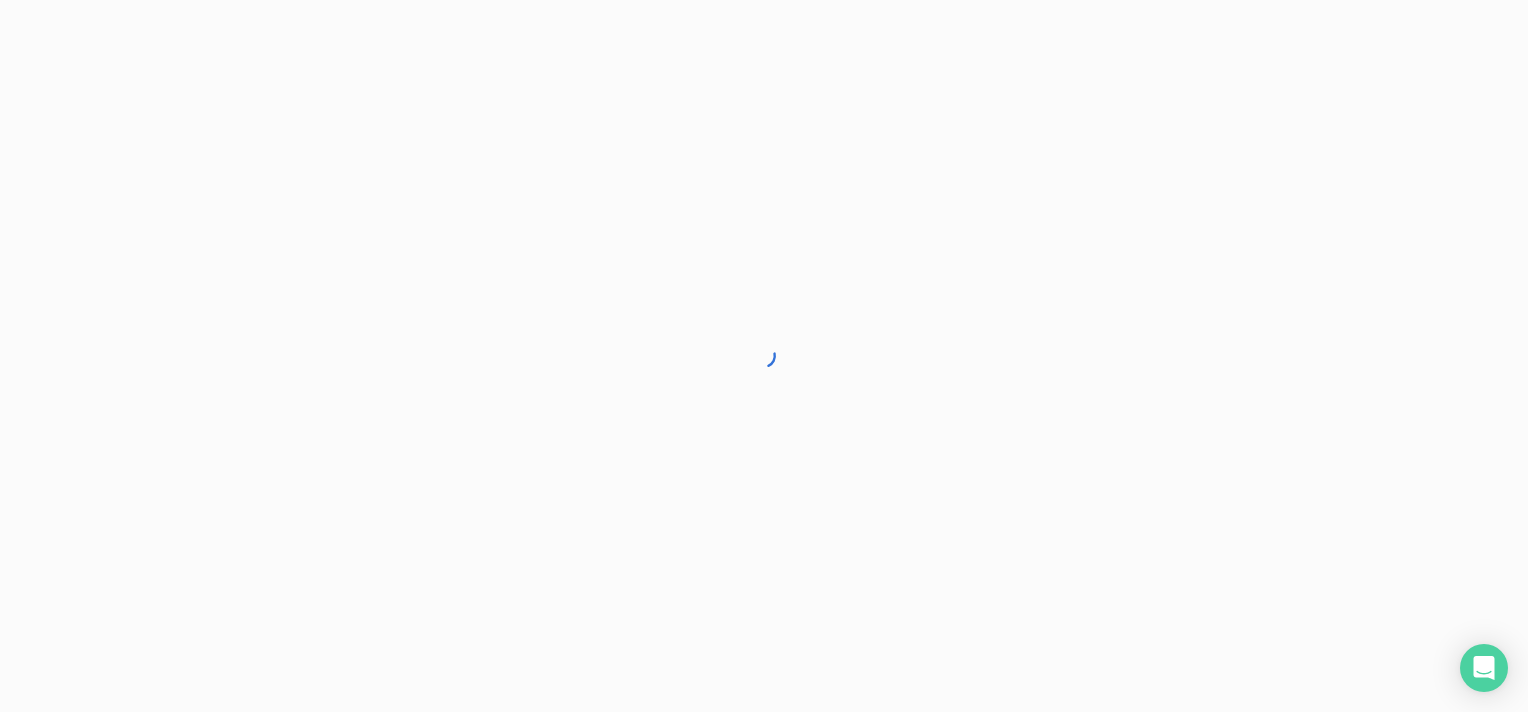 scroll, scrollTop: 0, scrollLeft: 0, axis: both 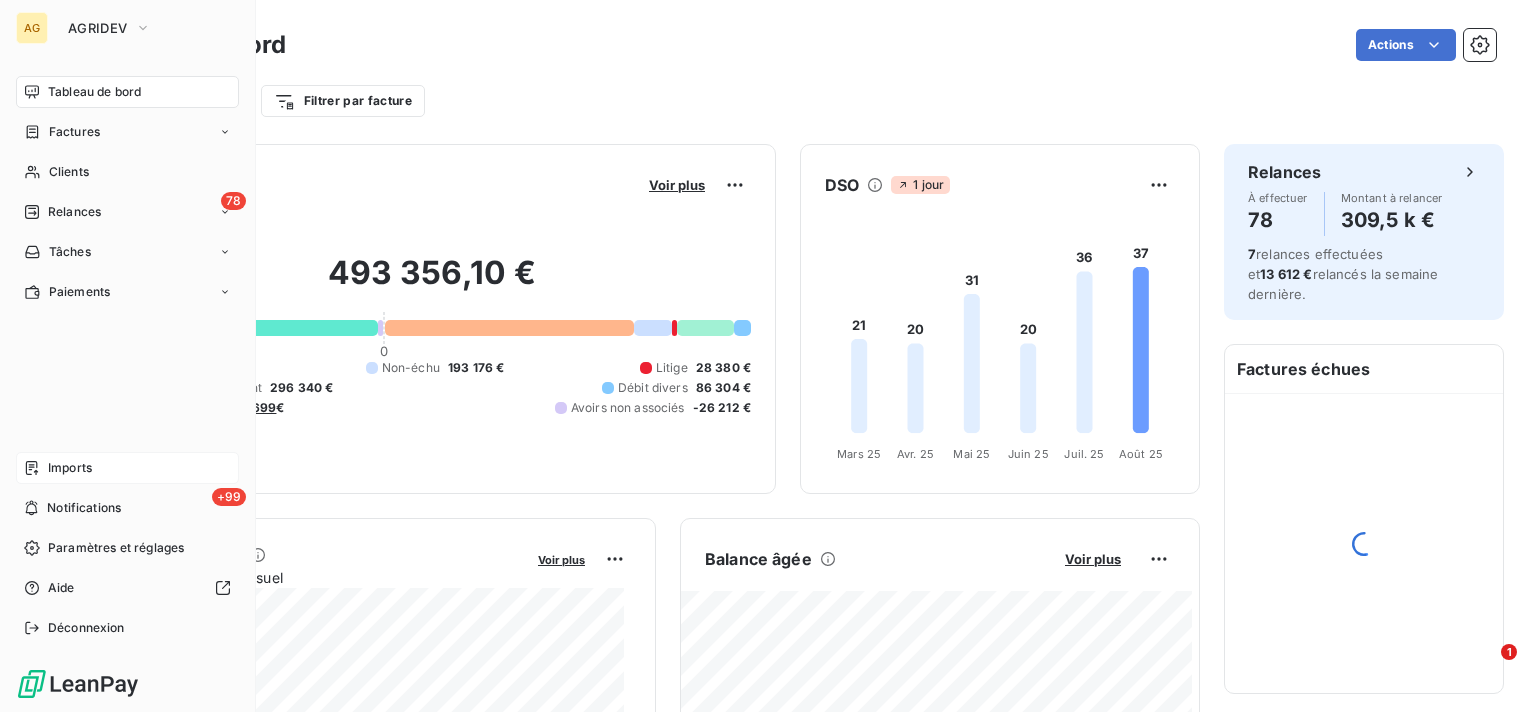 click on "Imports" at bounding box center (70, 468) 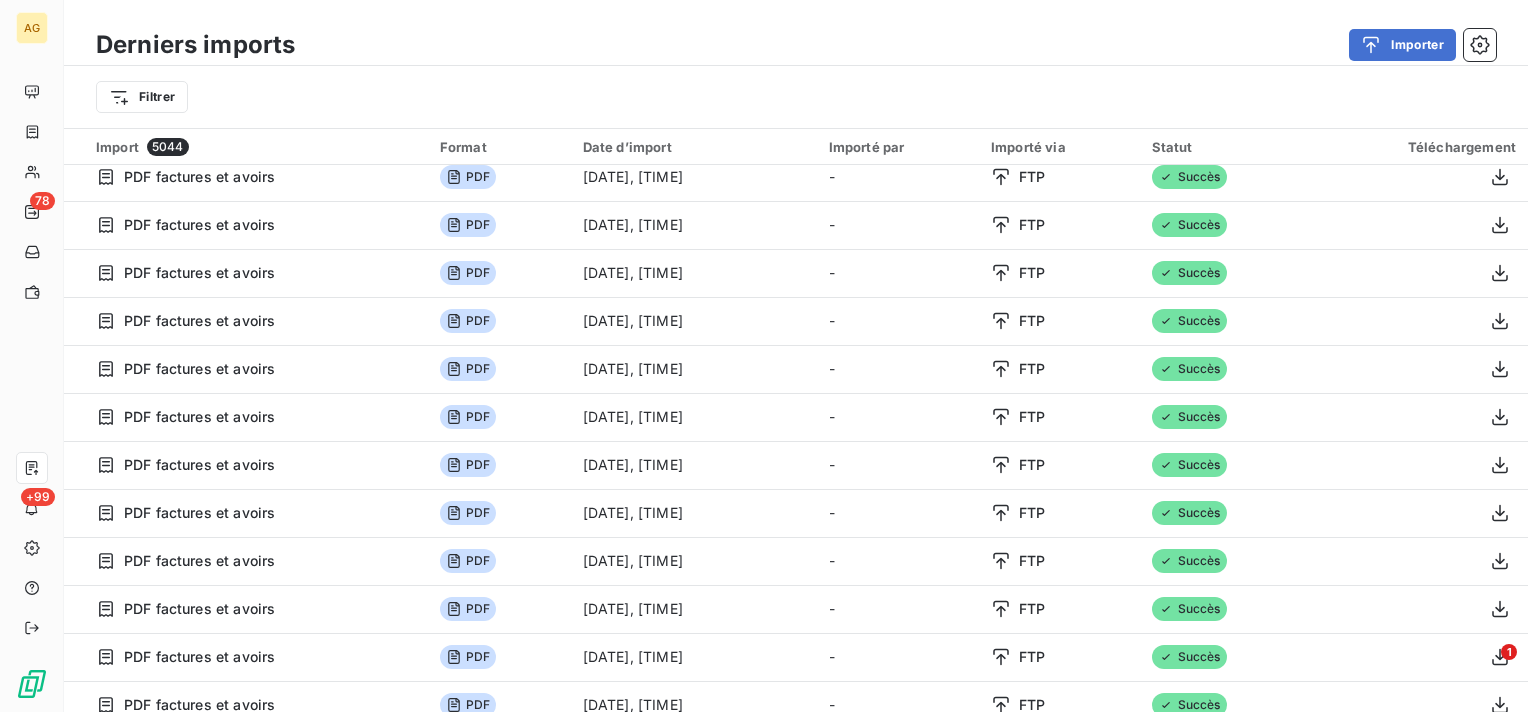 scroll, scrollTop: 0, scrollLeft: 0, axis: both 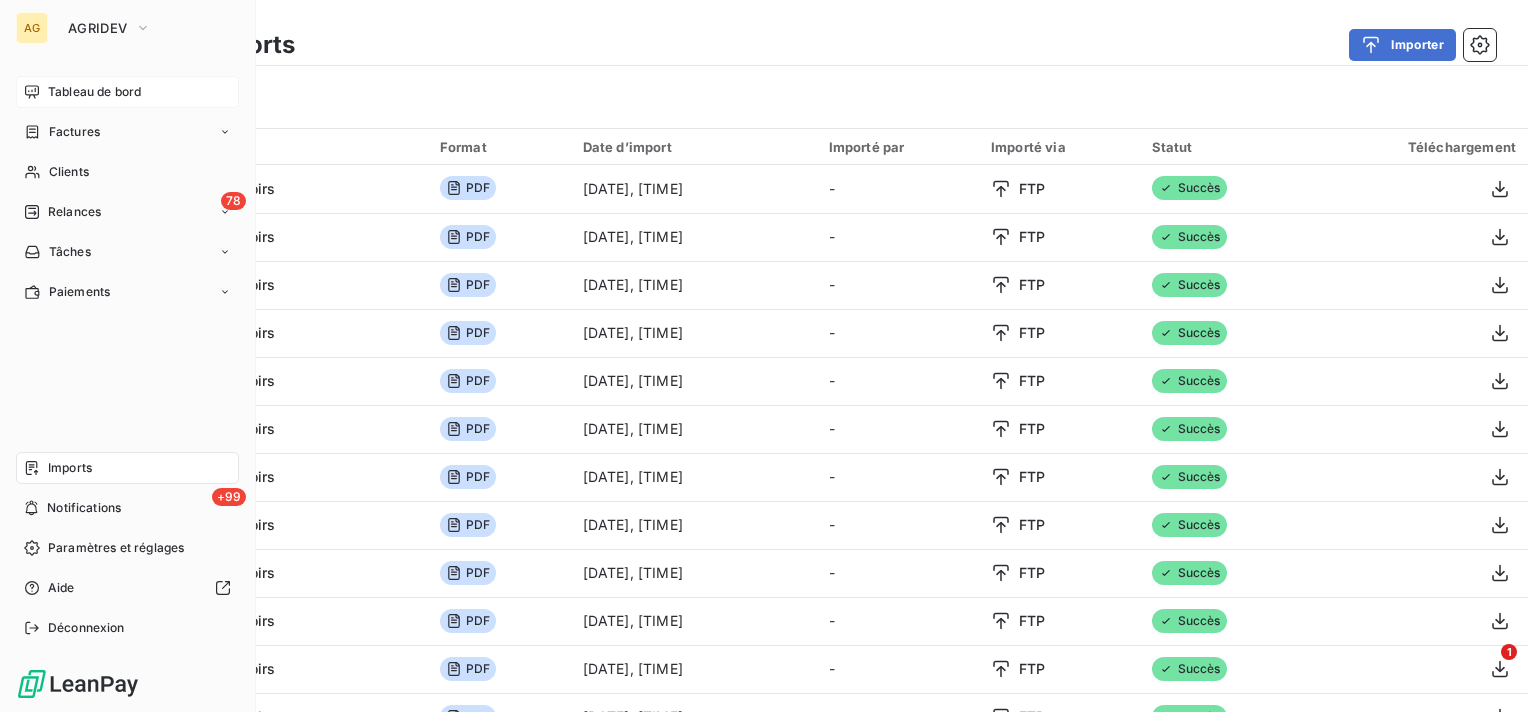 click on "Tableau de bord" at bounding box center [94, 92] 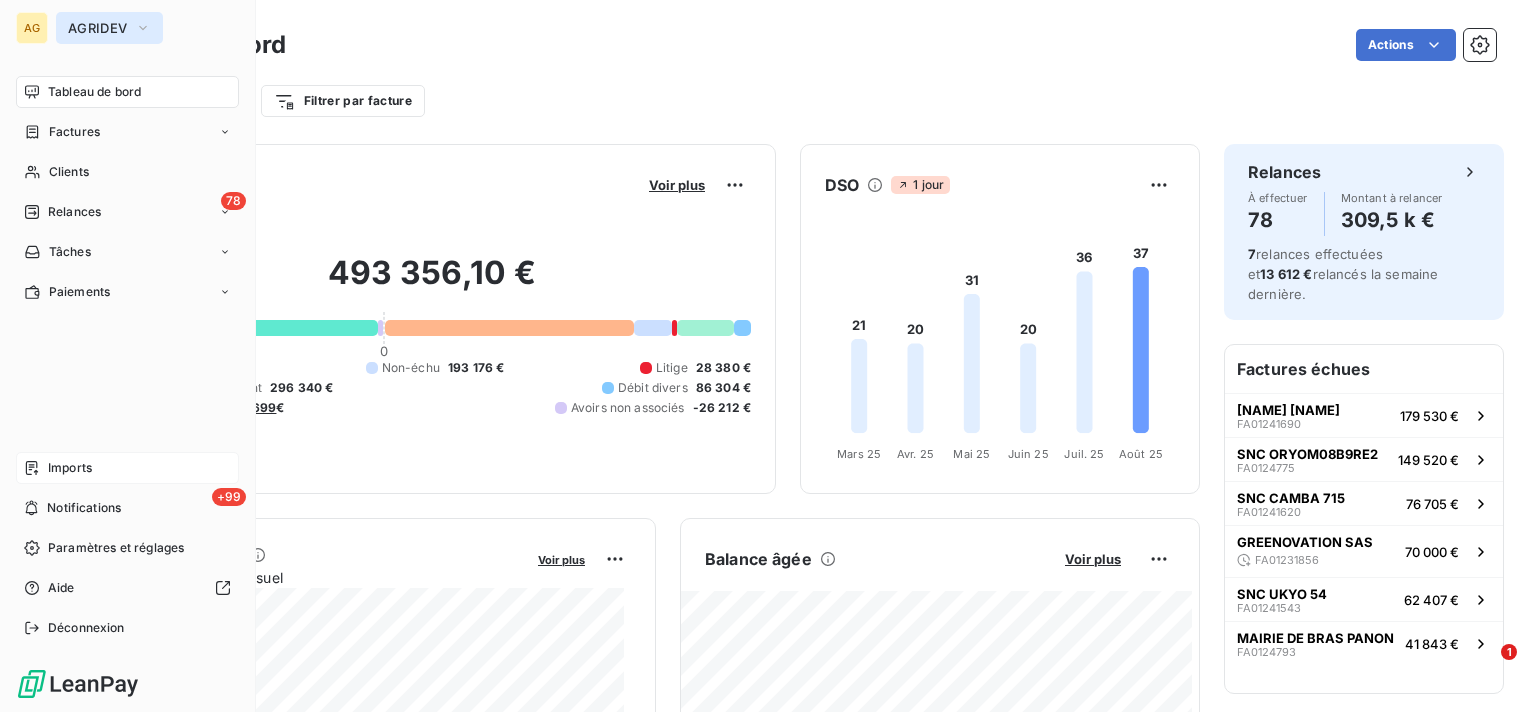 click on "AGRIDEV" at bounding box center (97, 28) 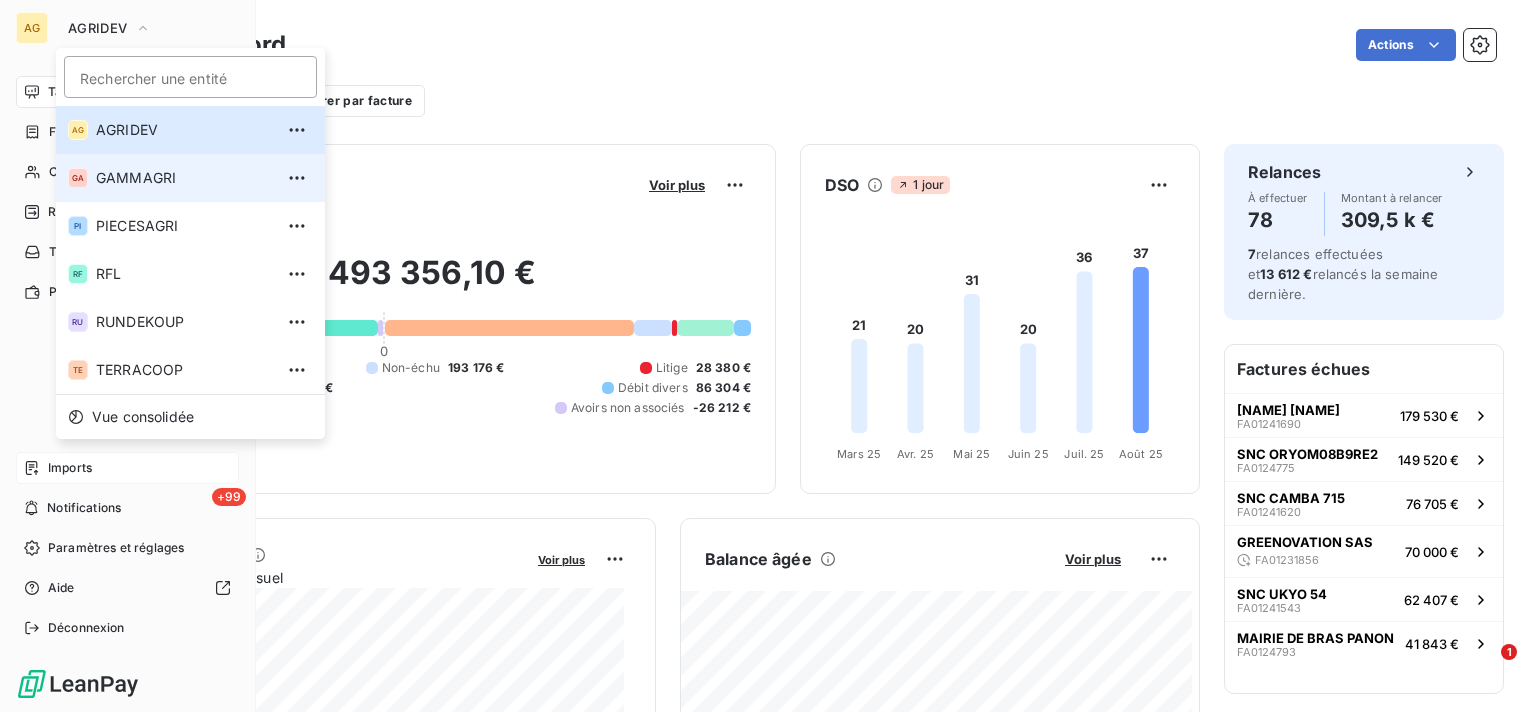 click on "GAMMAGRI" at bounding box center (184, 178) 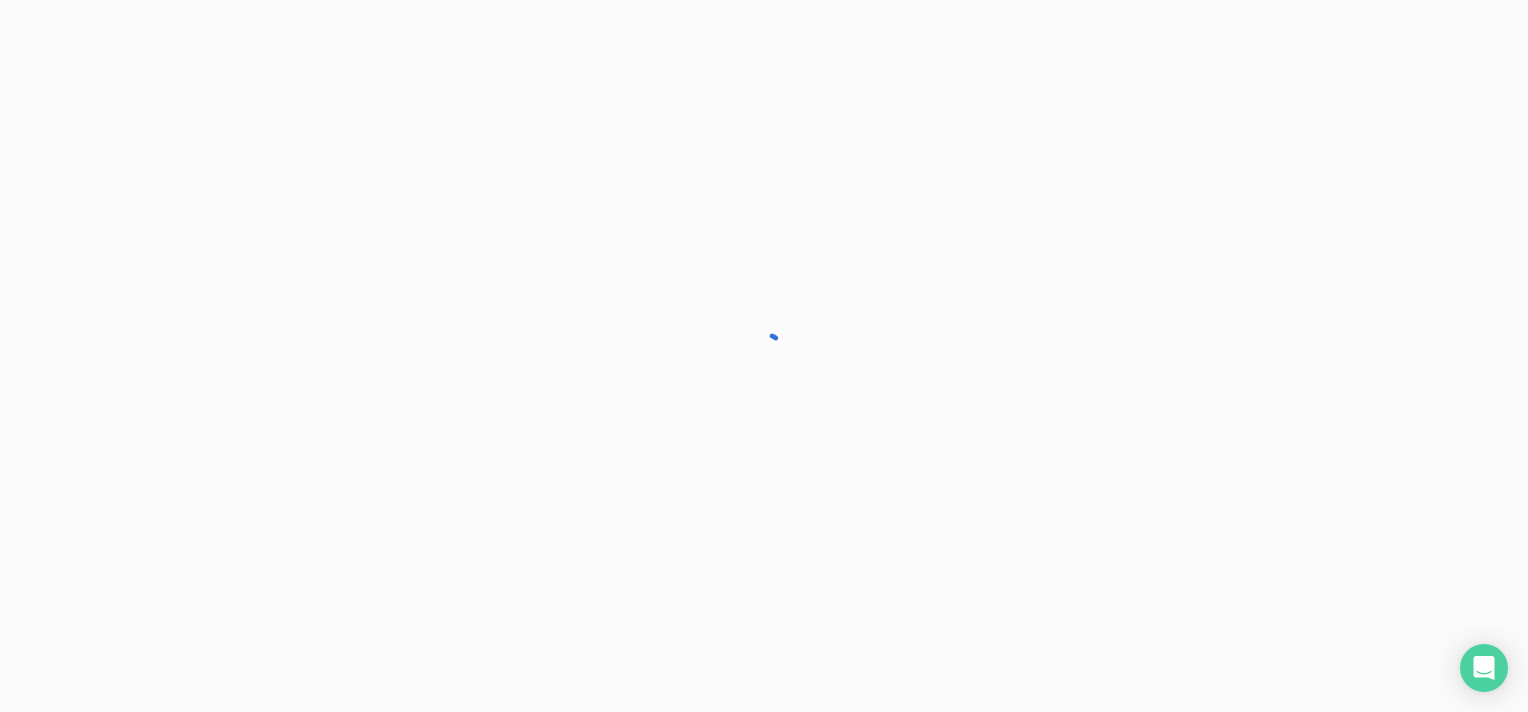 scroll, scrollTop: 0, scrollLeft: 0, axis: both 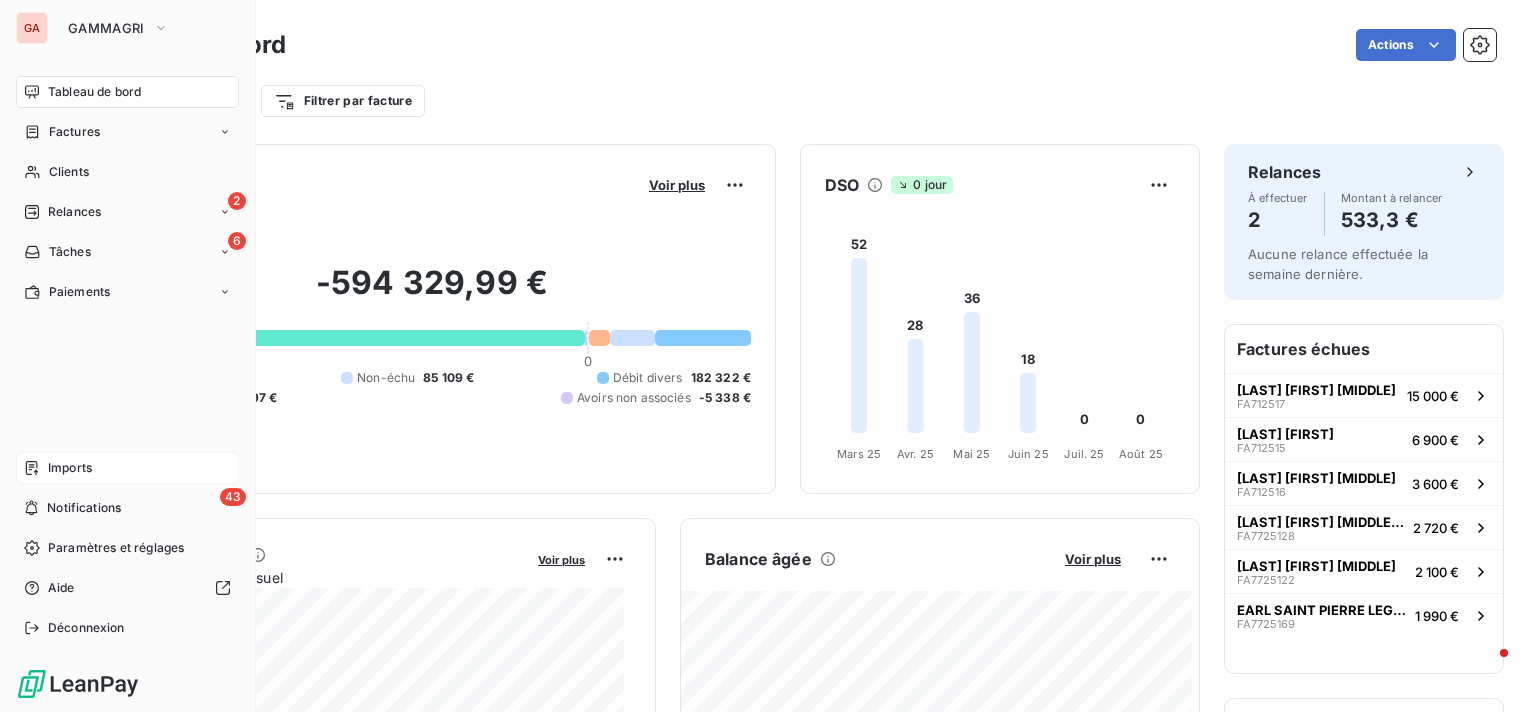 click on "Imports" at bounding box center (70, 468) 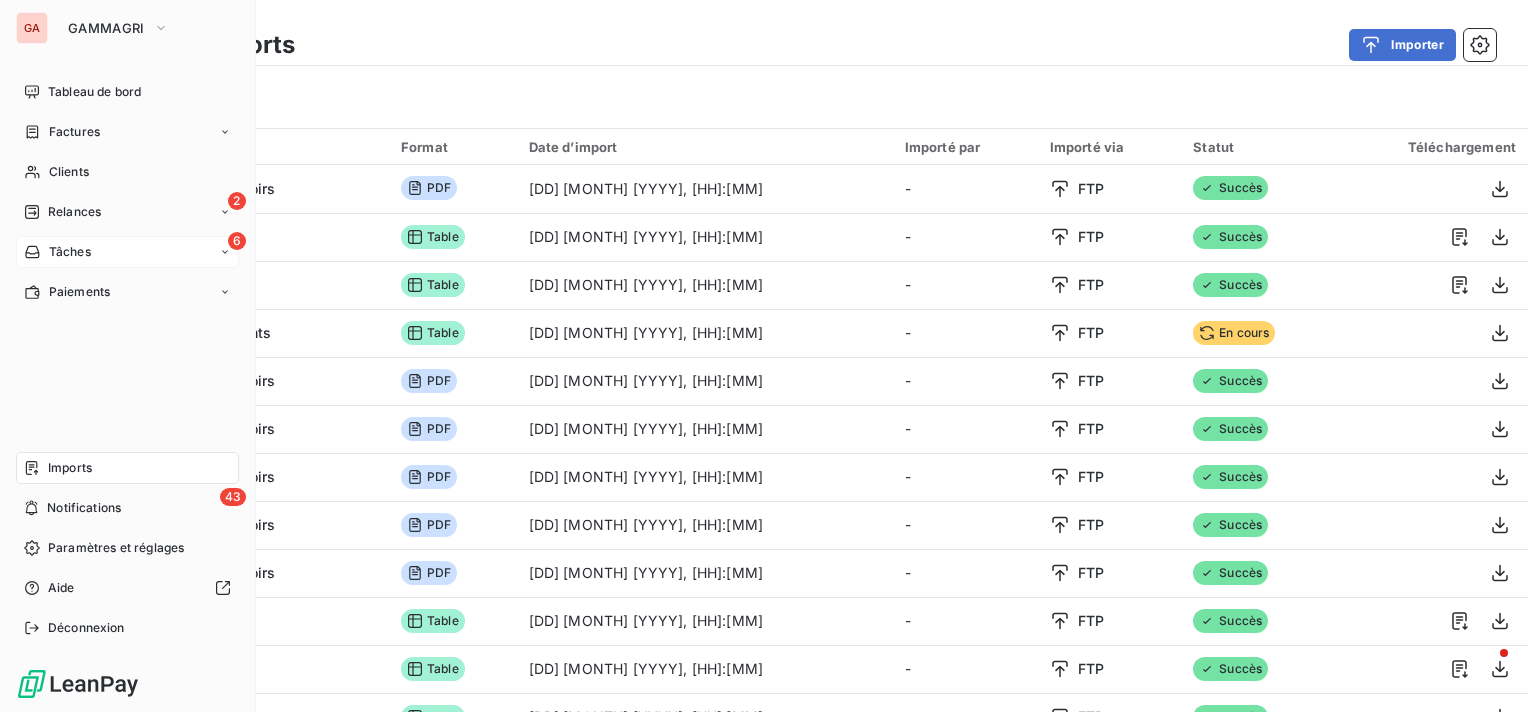 click on "Tâches" at bounding box center [70, 252] 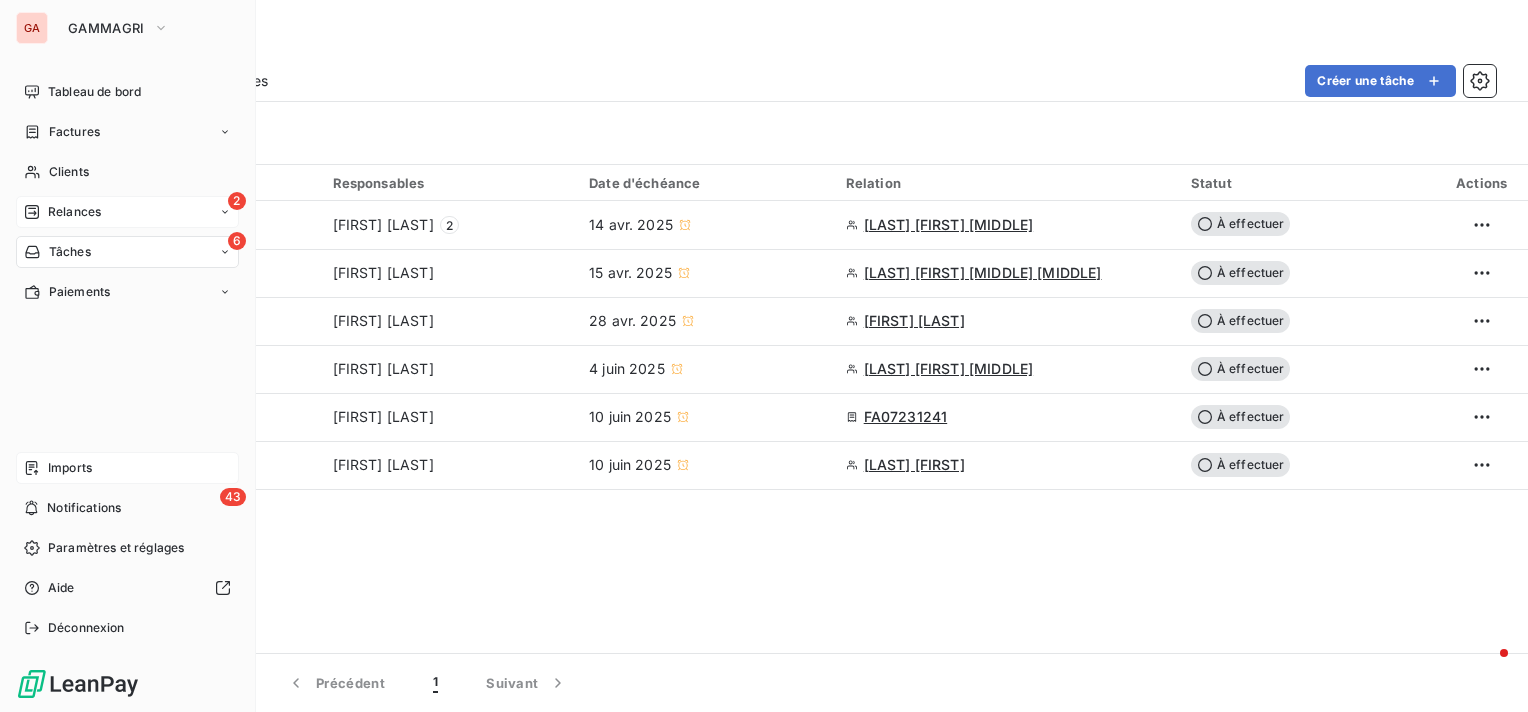 click on "Relances" at bounding box center (74, 212) 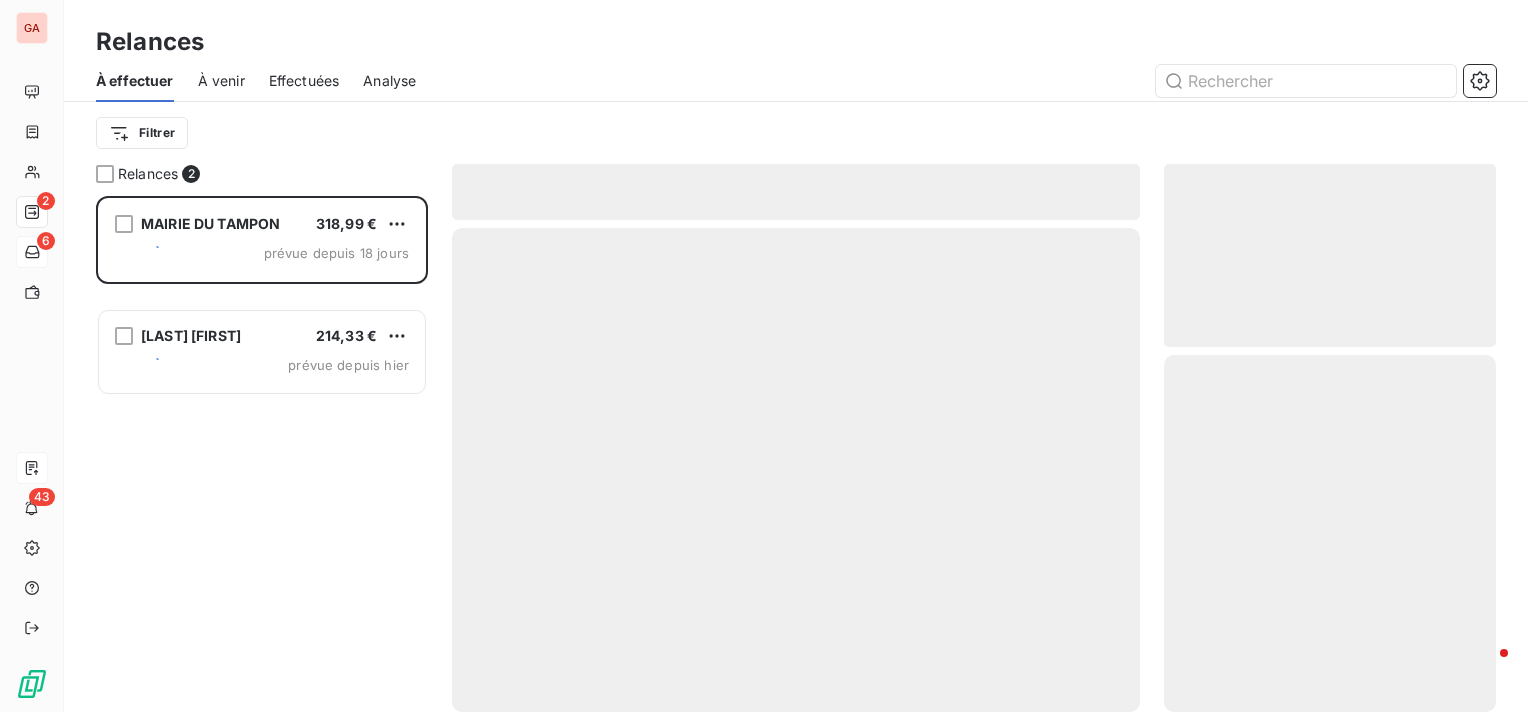 scroll, scrollTop: 16, scrollLeft: 16, axis: both 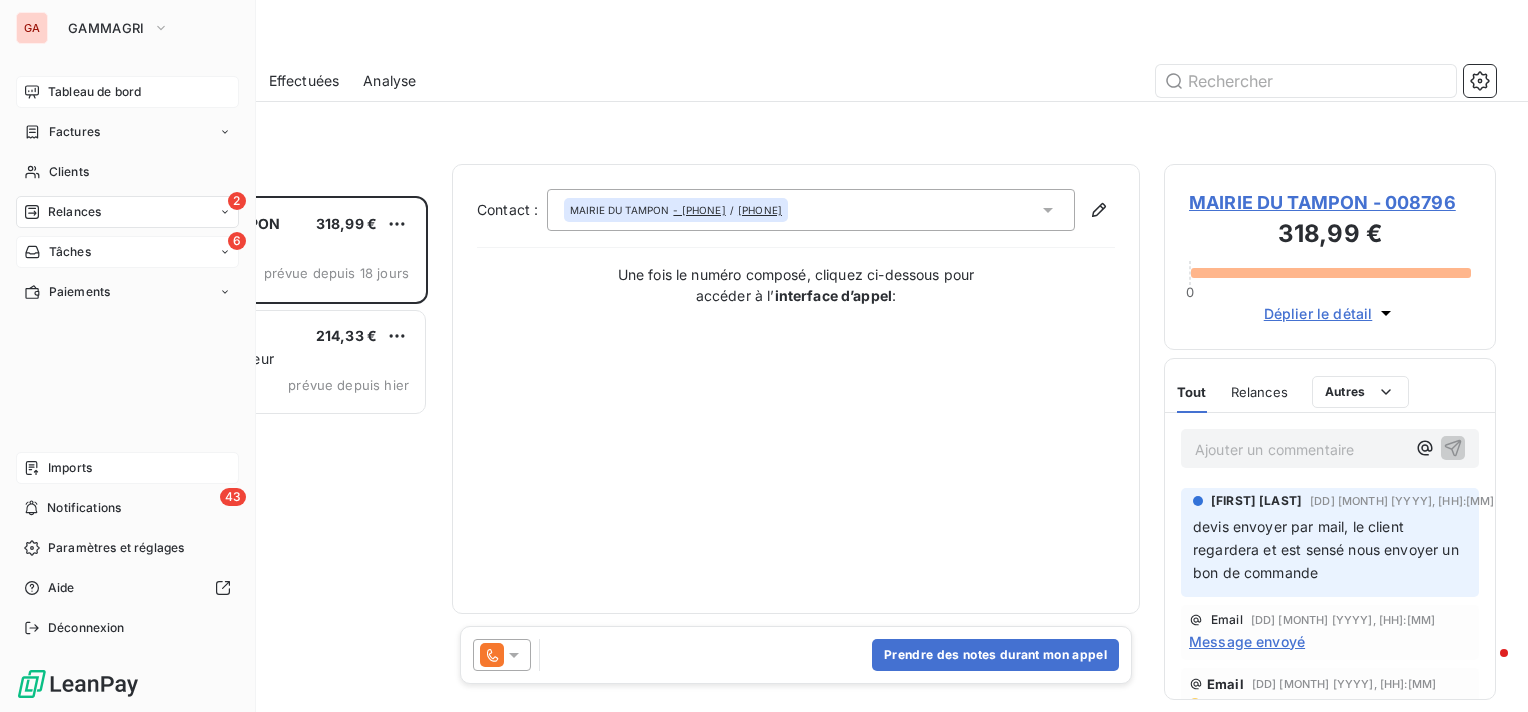 click 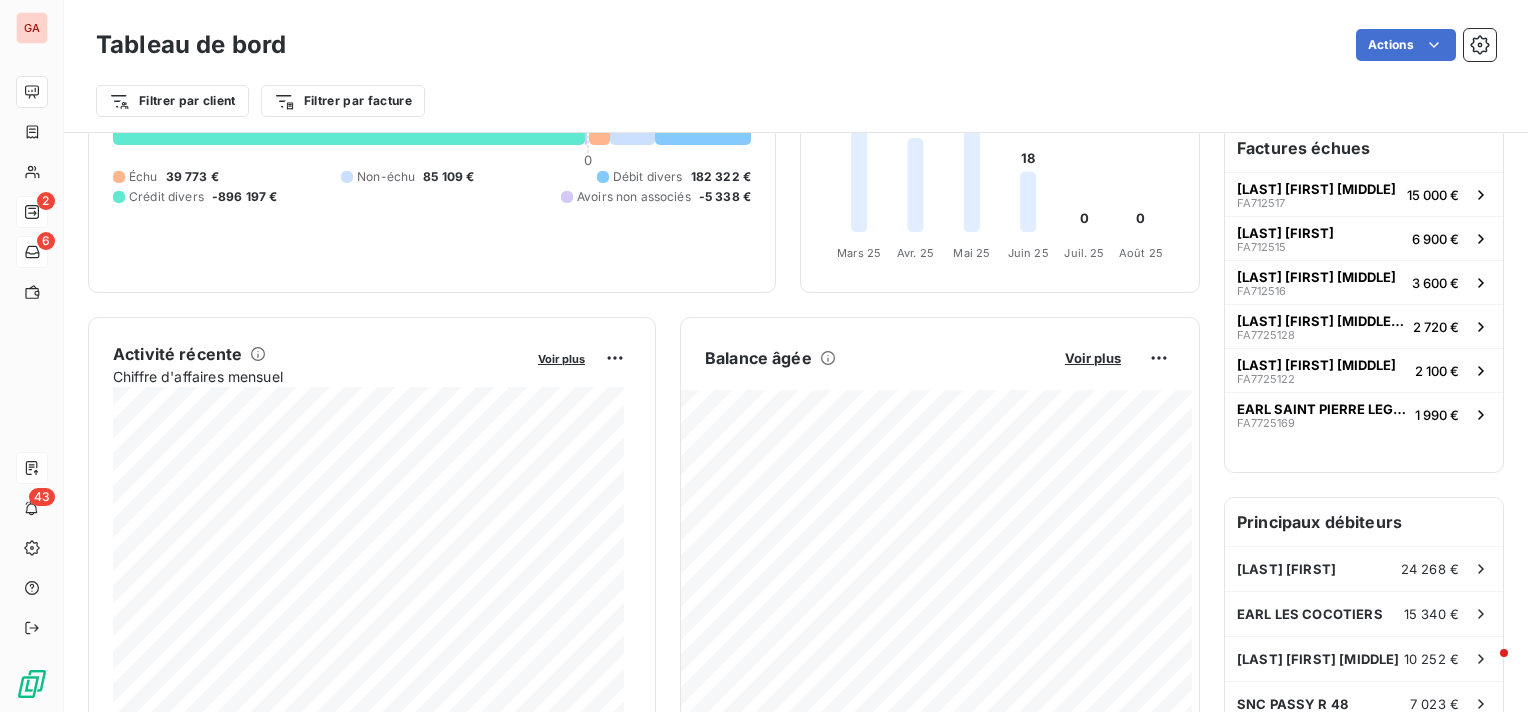 scroll, scrollTop: 200, scrollLeft: 0, axis: vertical 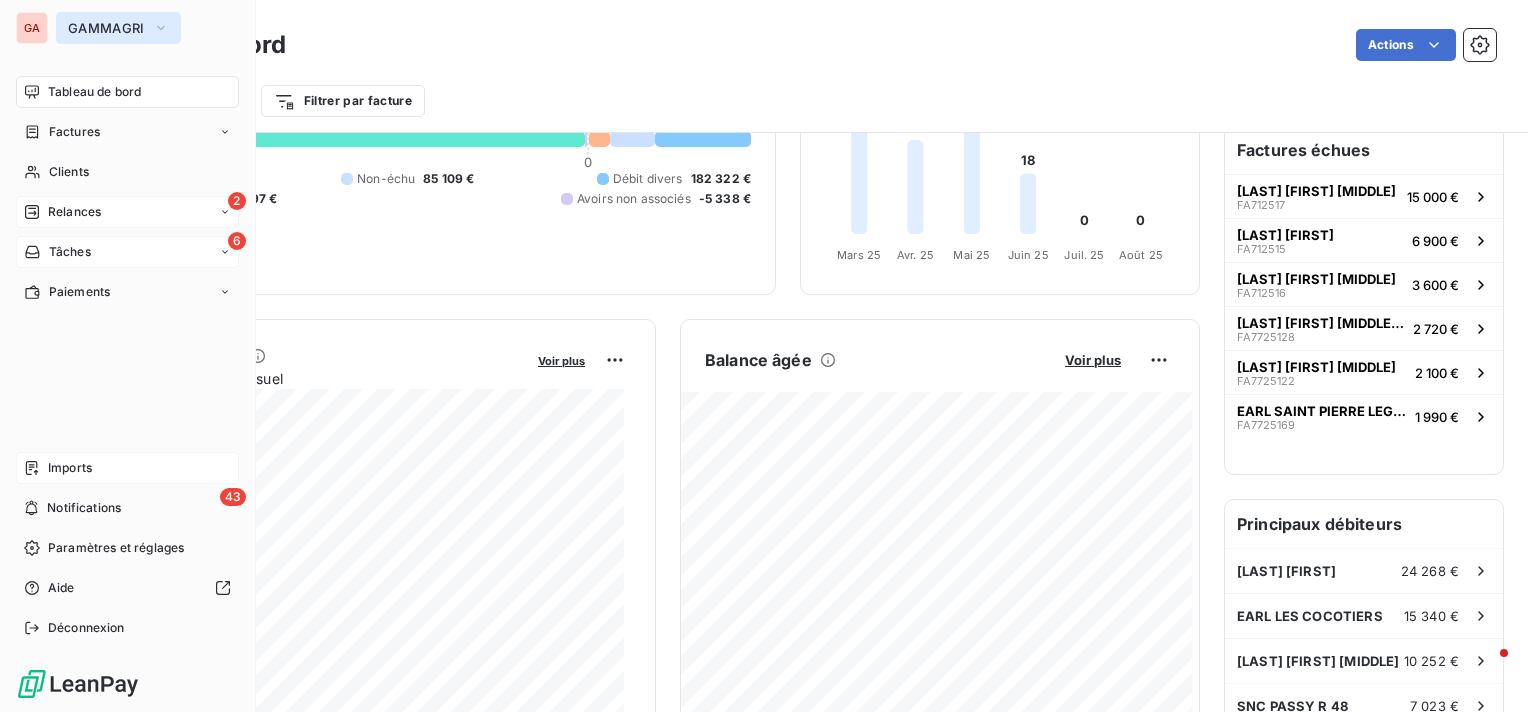 click on "GAMMAGRI" at bounding box center [106, 28] 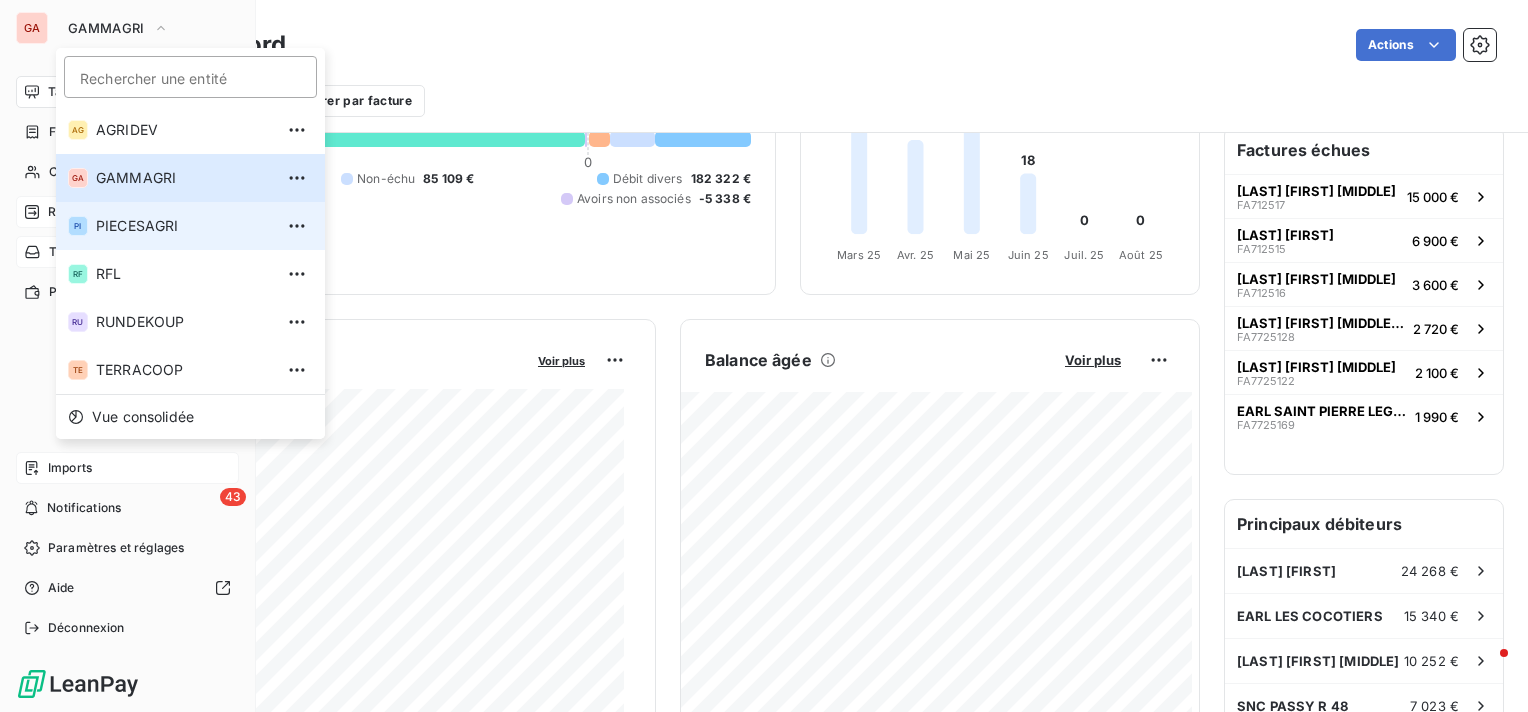 click on "PIECESAGRI" at bounding box center [184, 226] 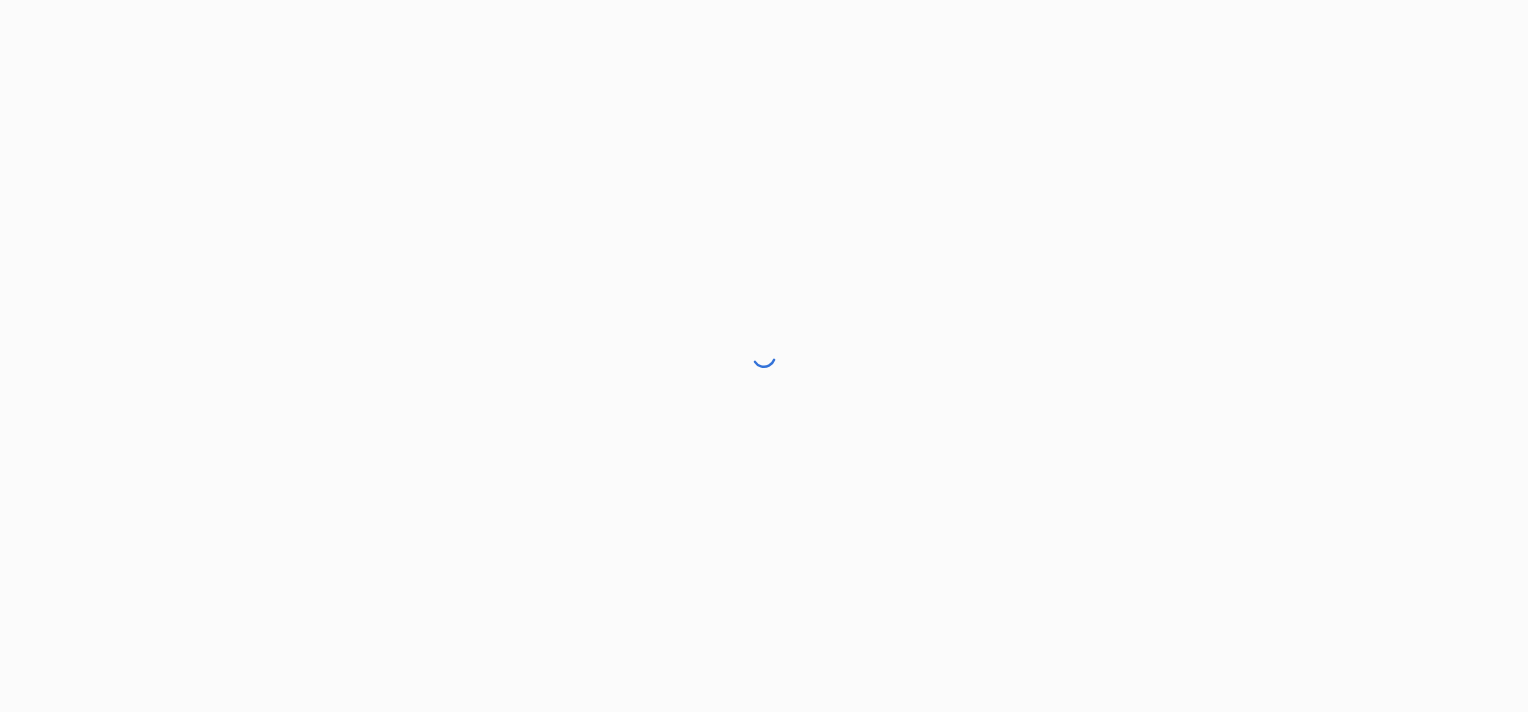 scroll, scrollTop: 0, scrollLeft: 0, axis: both 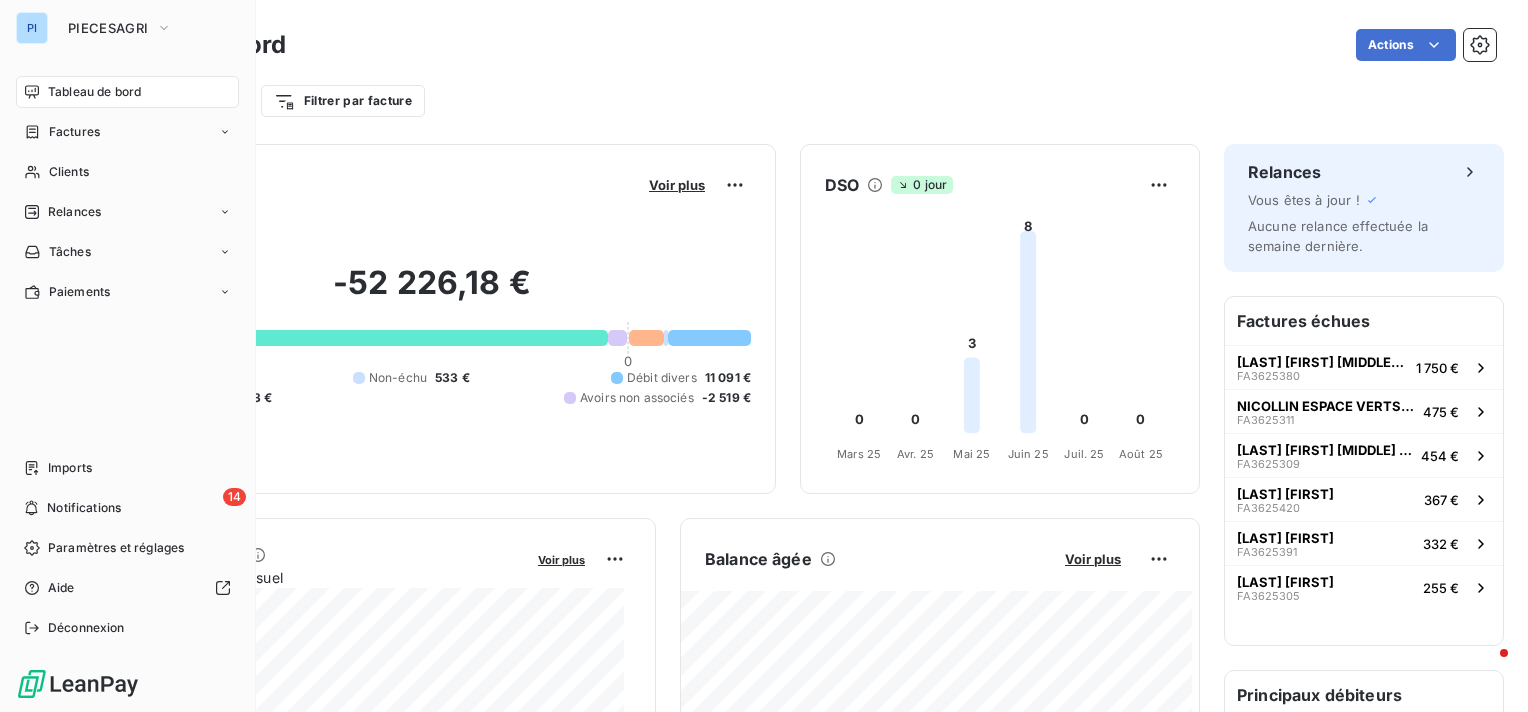 click on "Tableau de bord" at bounding box center (94, 92) 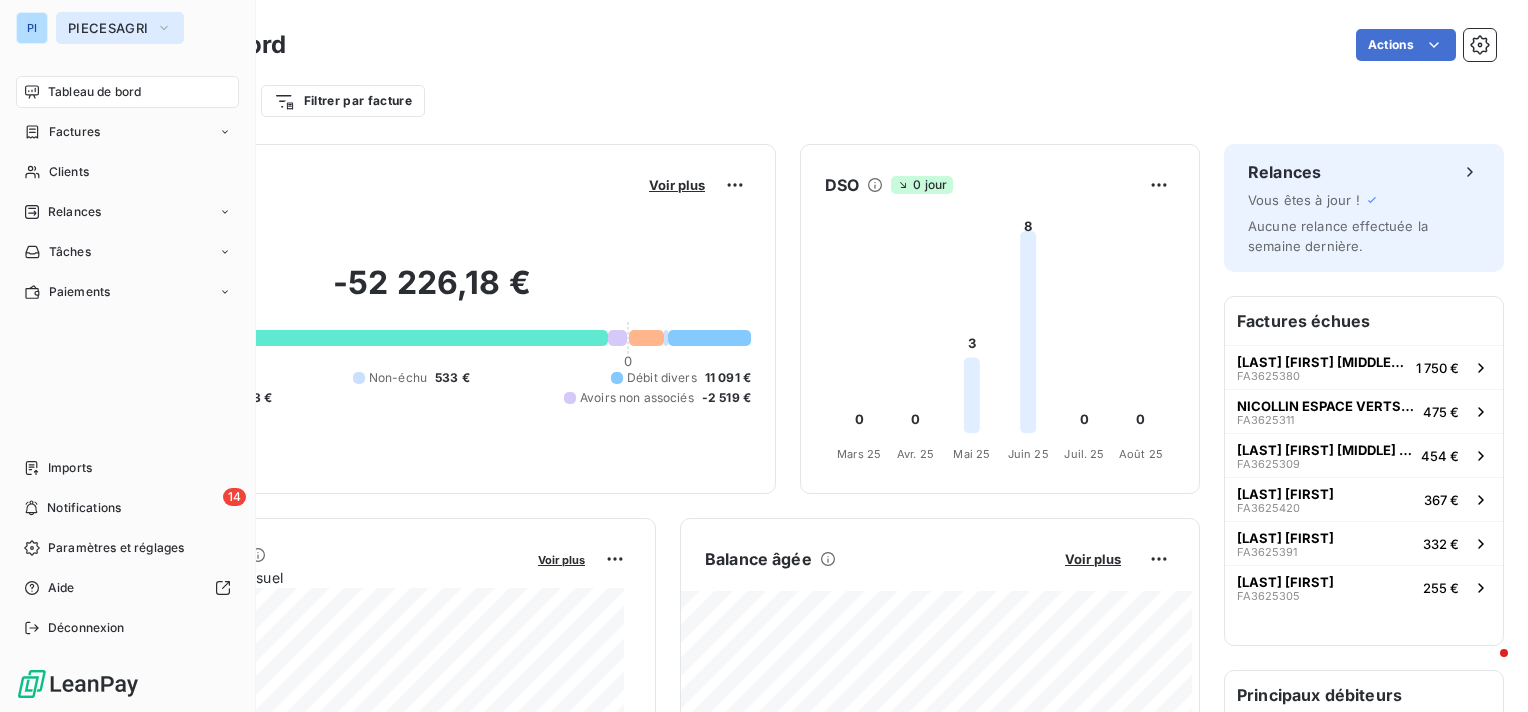 click on "PIECESAGRI" at bounding box center (120, 28) 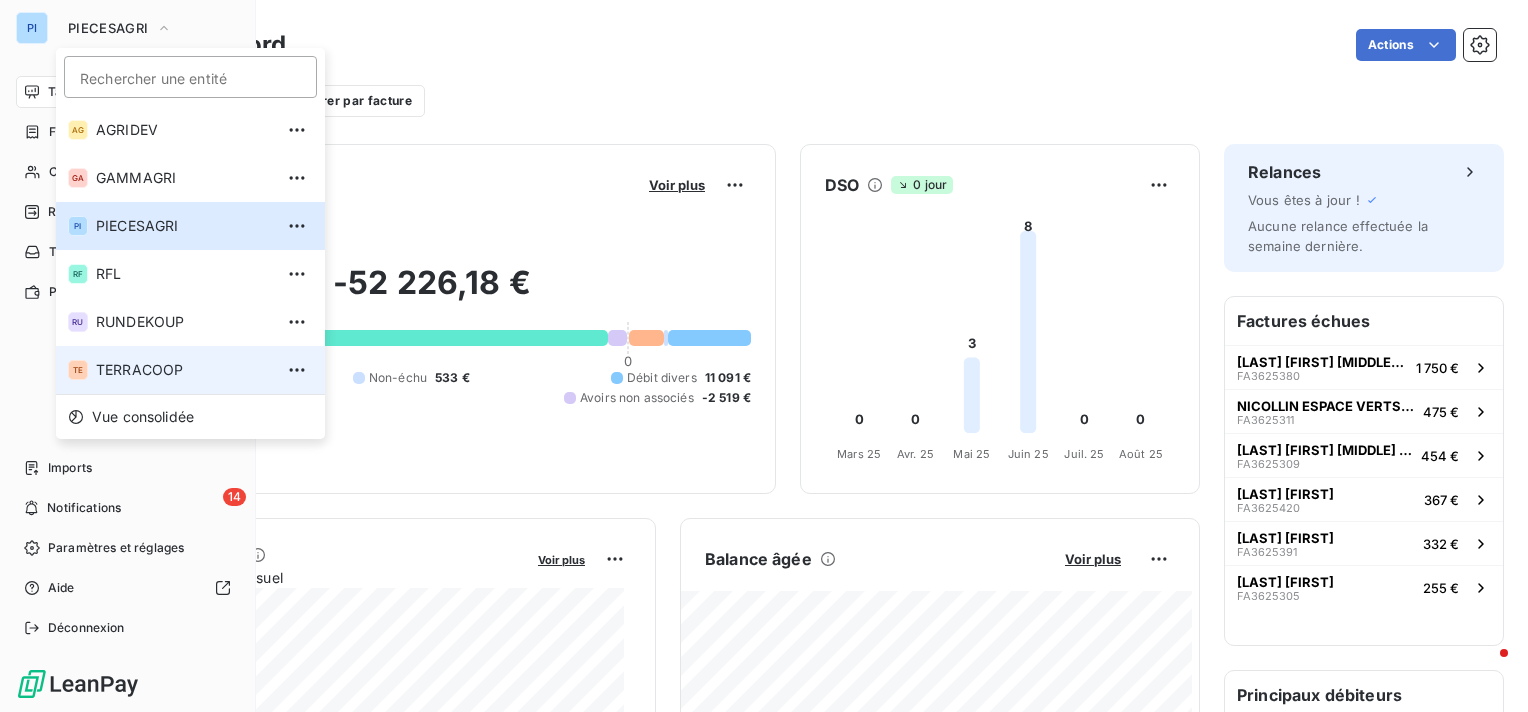 click on "TE TERRACOOP" at bounding box center (190, 370) 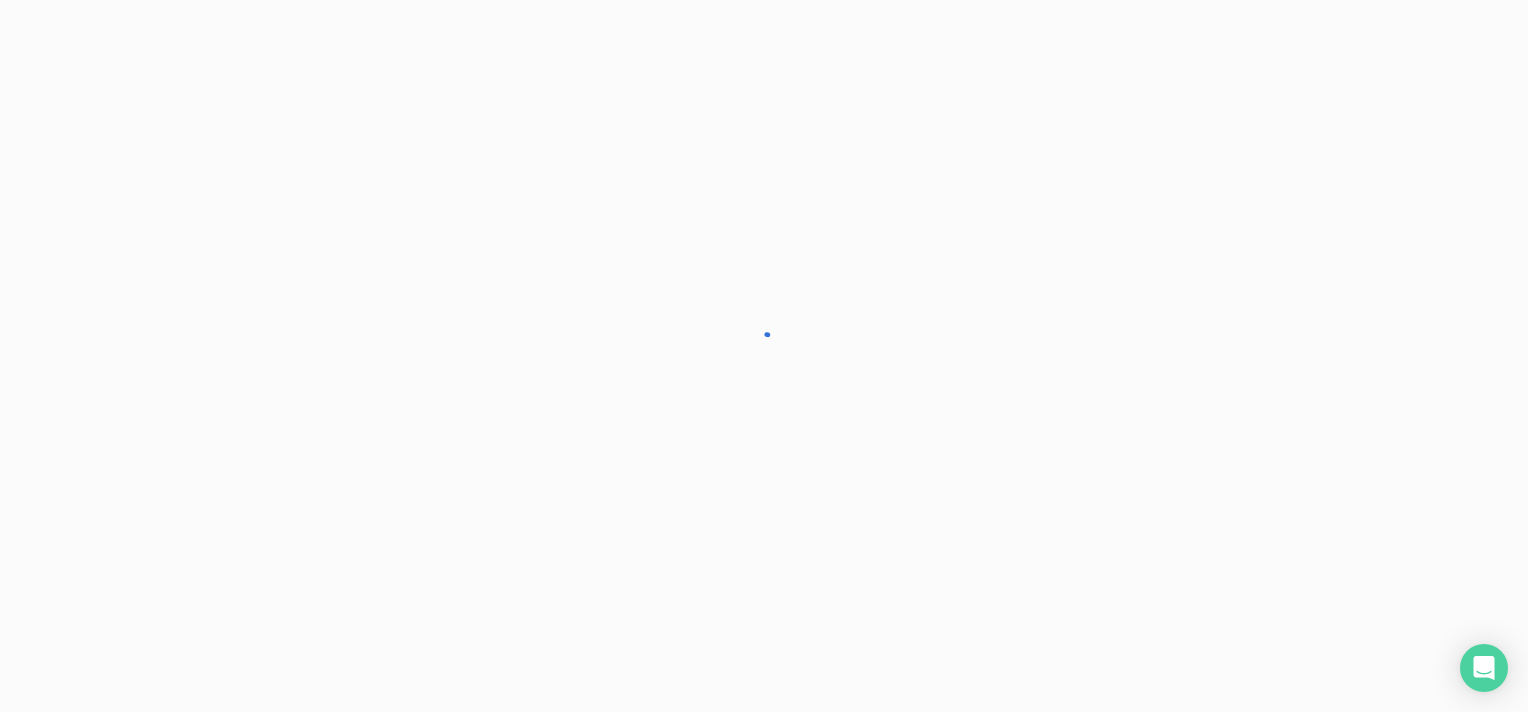 scroll, scrollTop: 0, scrollLeft: 0, axis: both 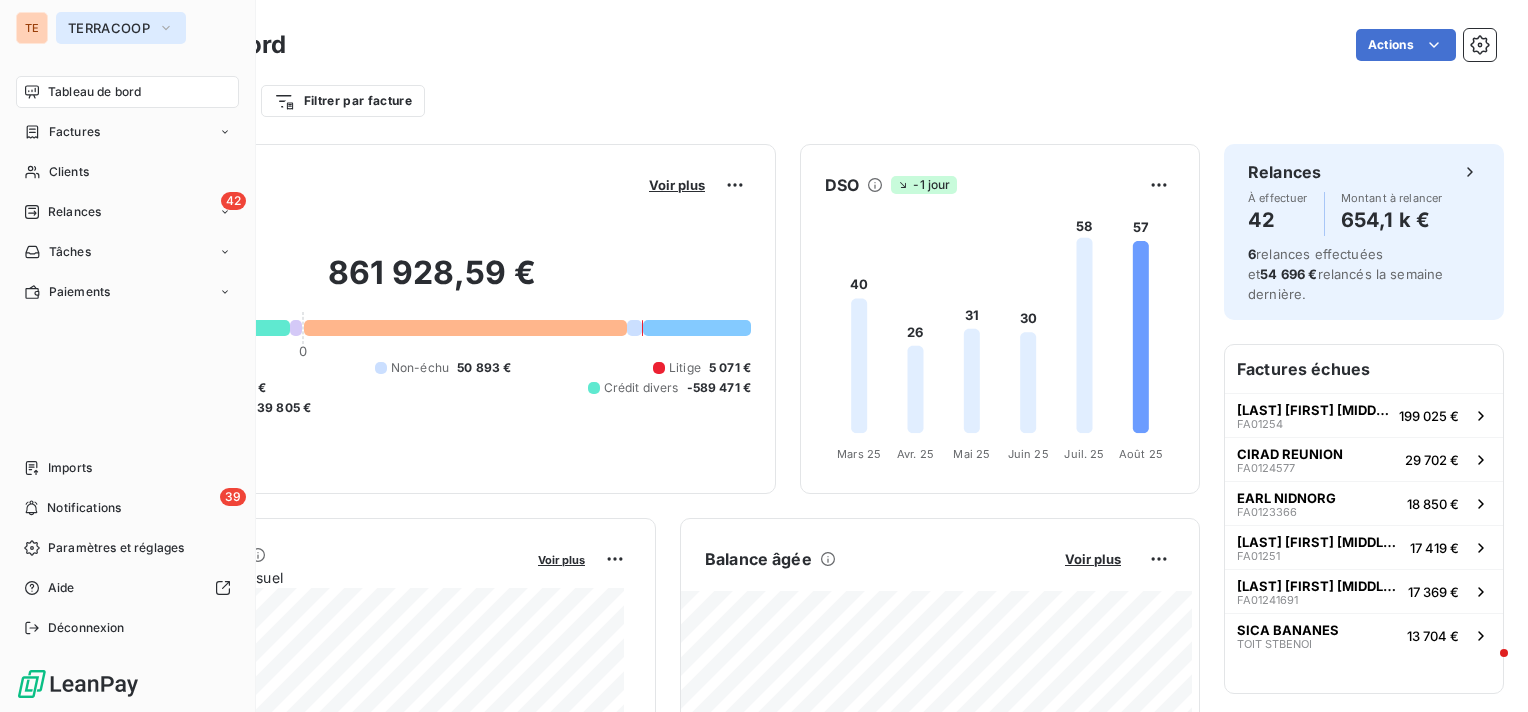 click on "TERRACOOP" at bounding box center [109, 28] 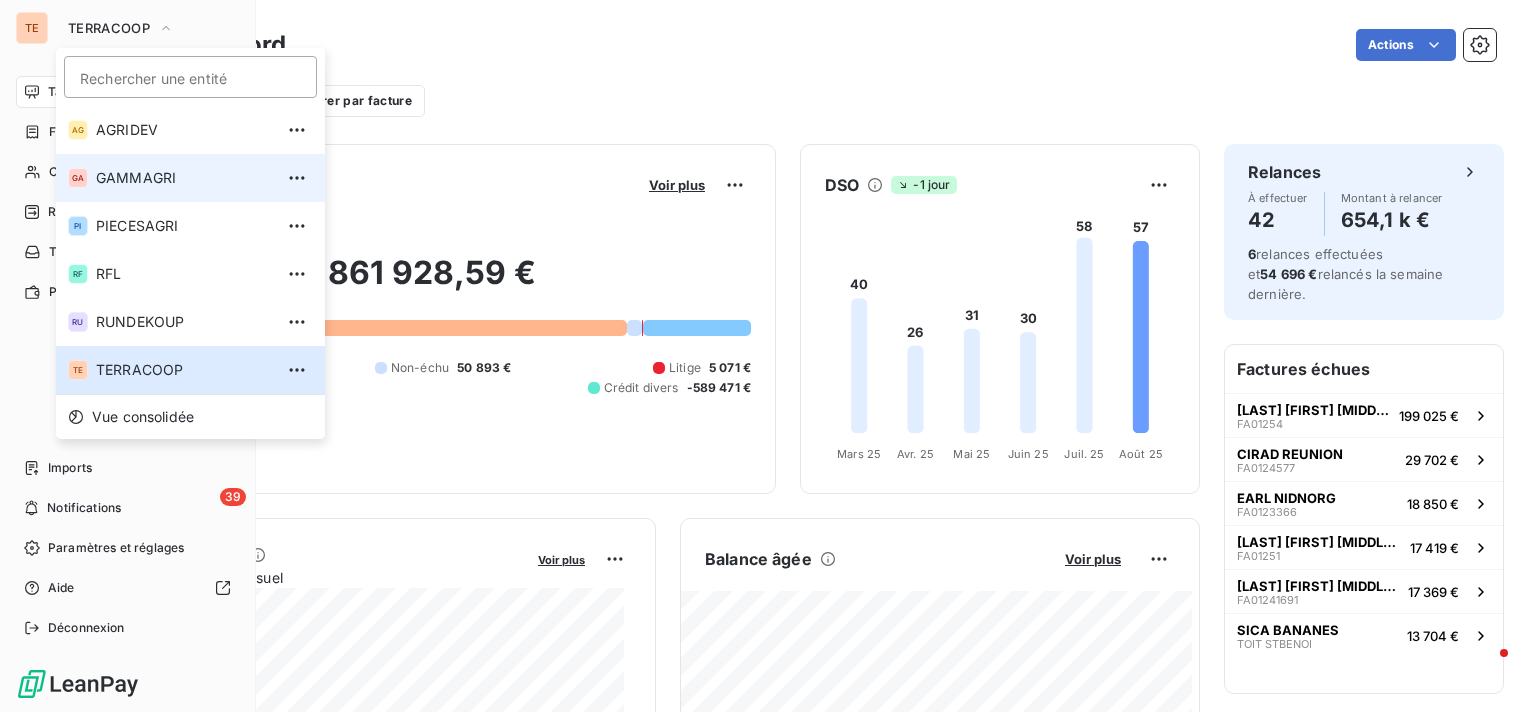 click on "GAMMAGRI" at bounding box center (184, 178) 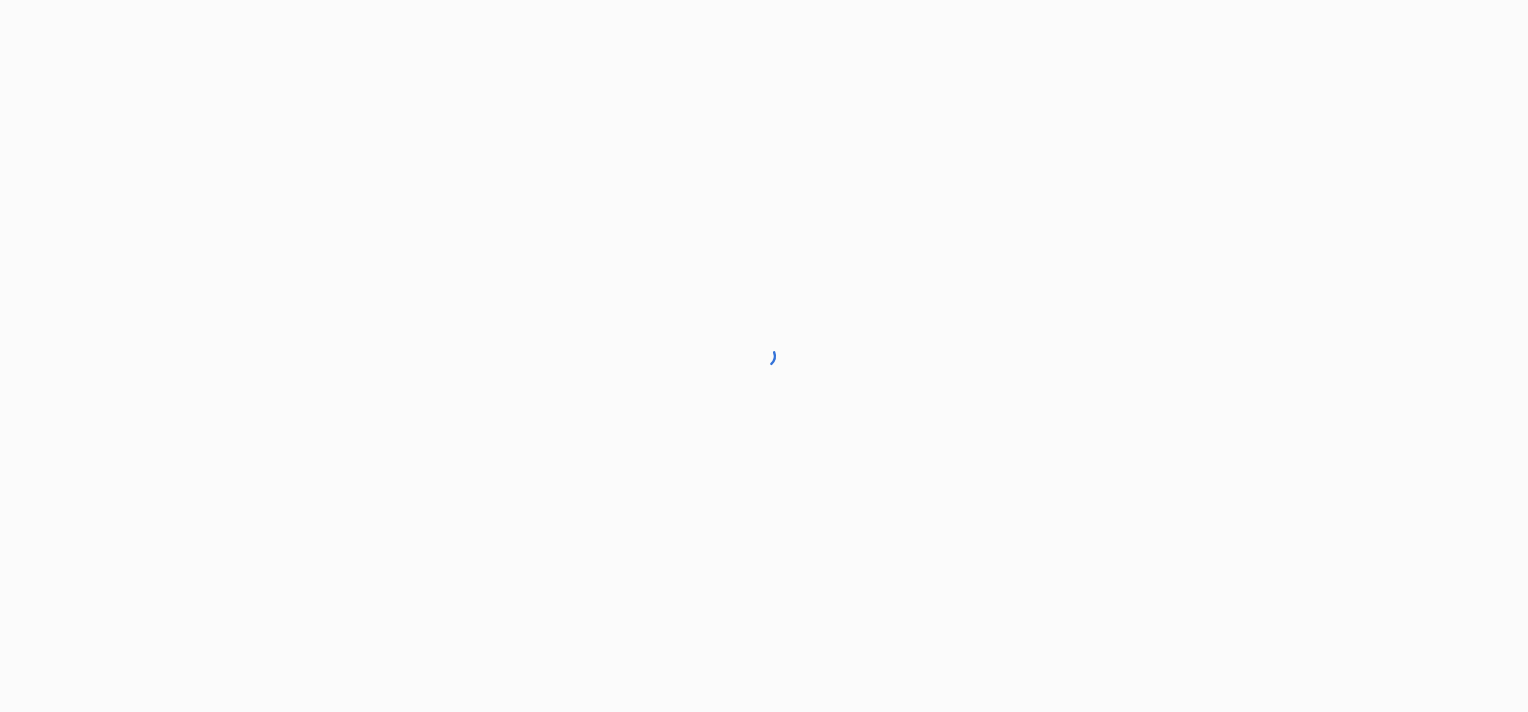 scroll, scrollTop: 0, scrollLeft: 0, axis: both 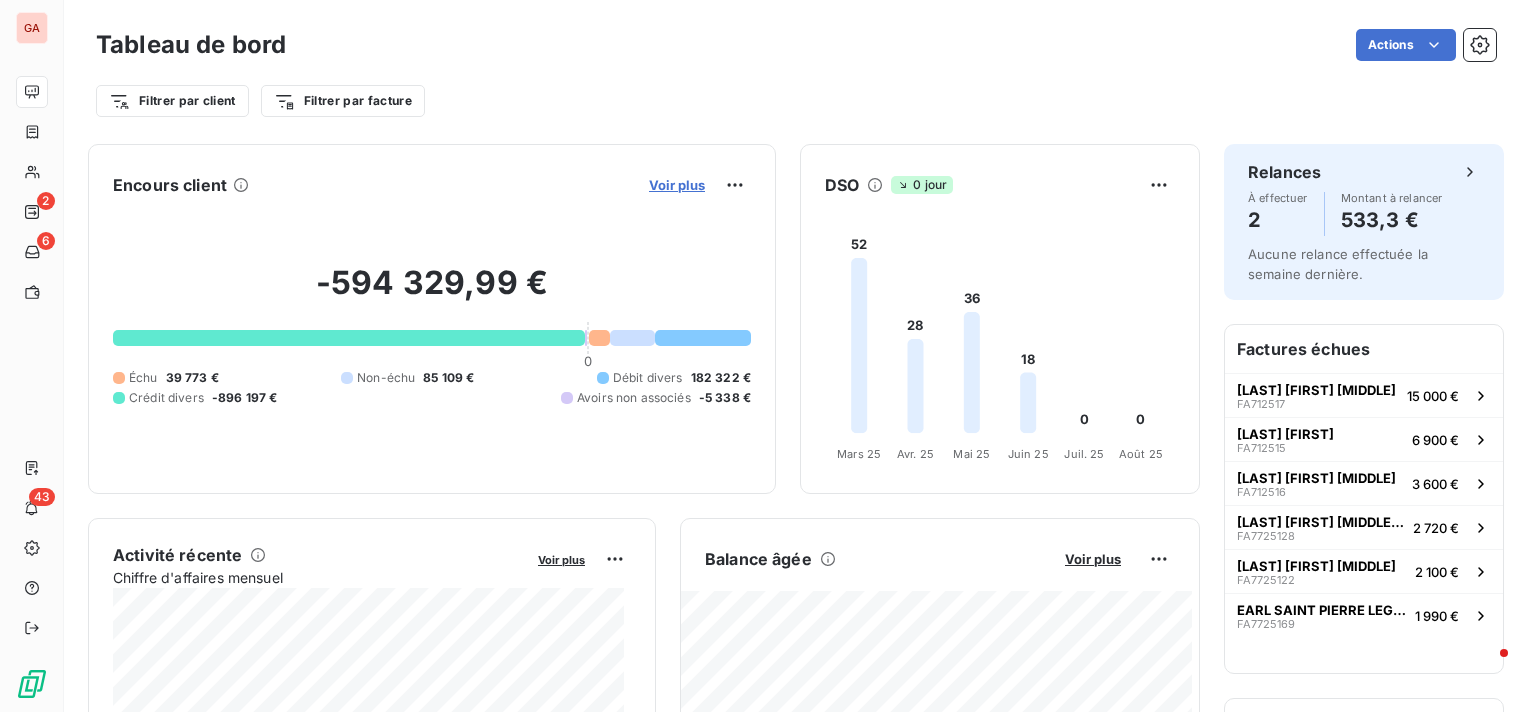 click on "Voir plus" at bounding box center [677, 185] 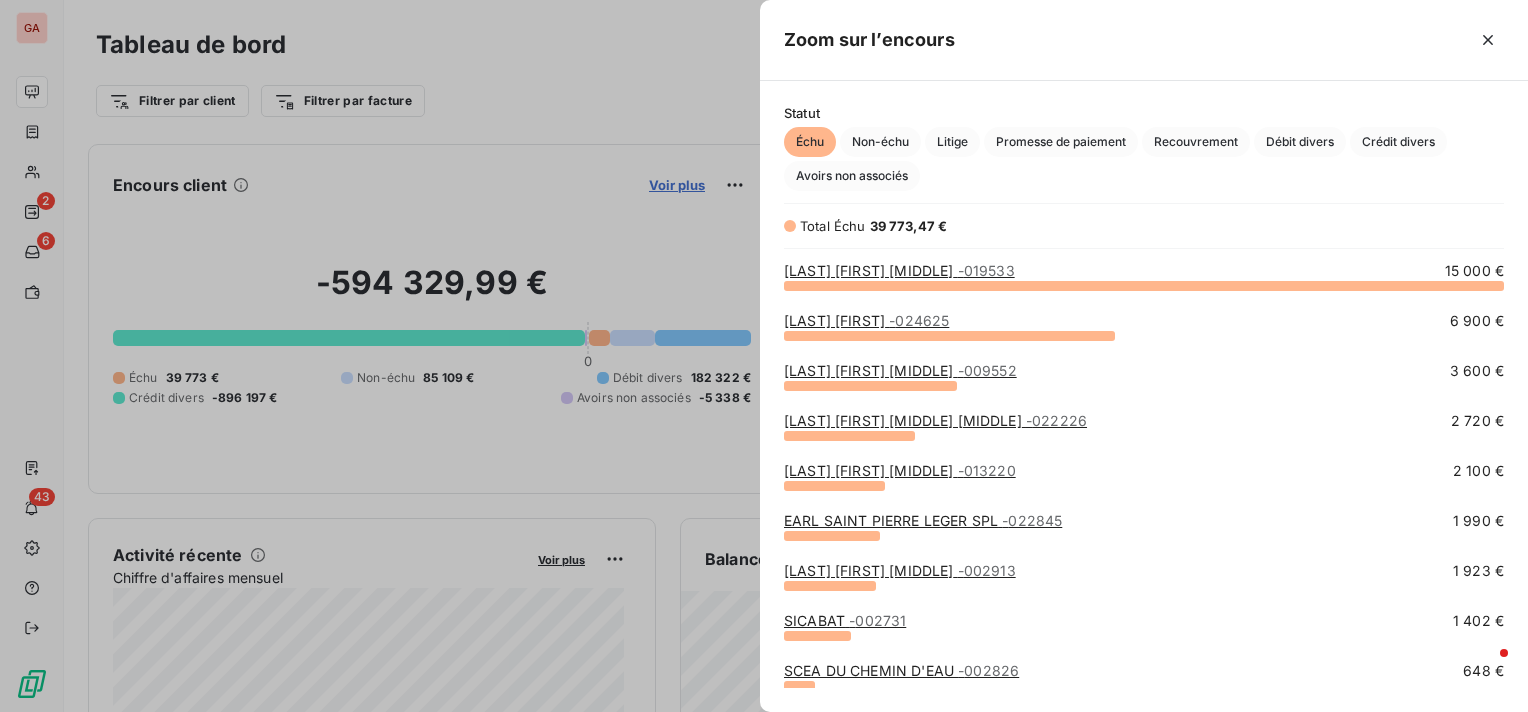 scroll, scrollTop: 16, scrollLeft: 16, axis: both 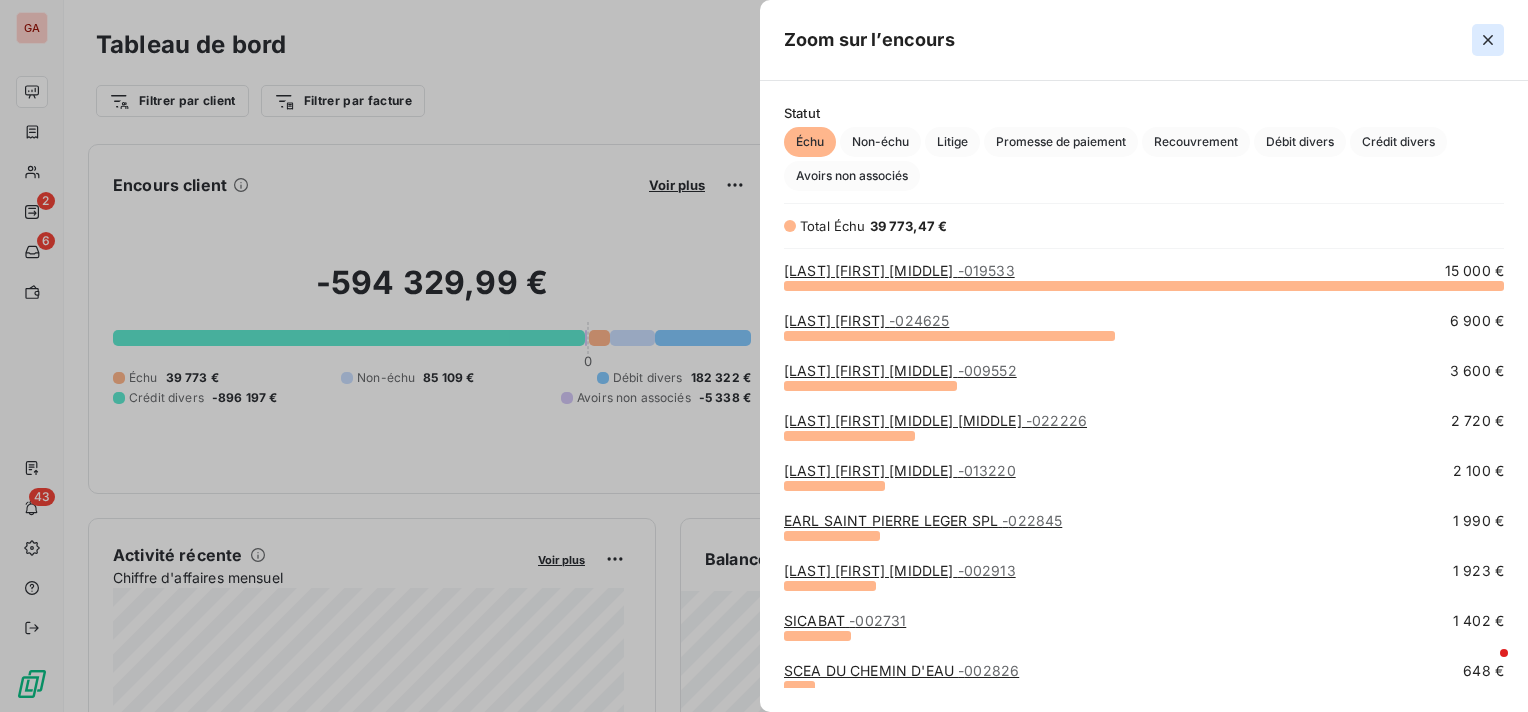 click 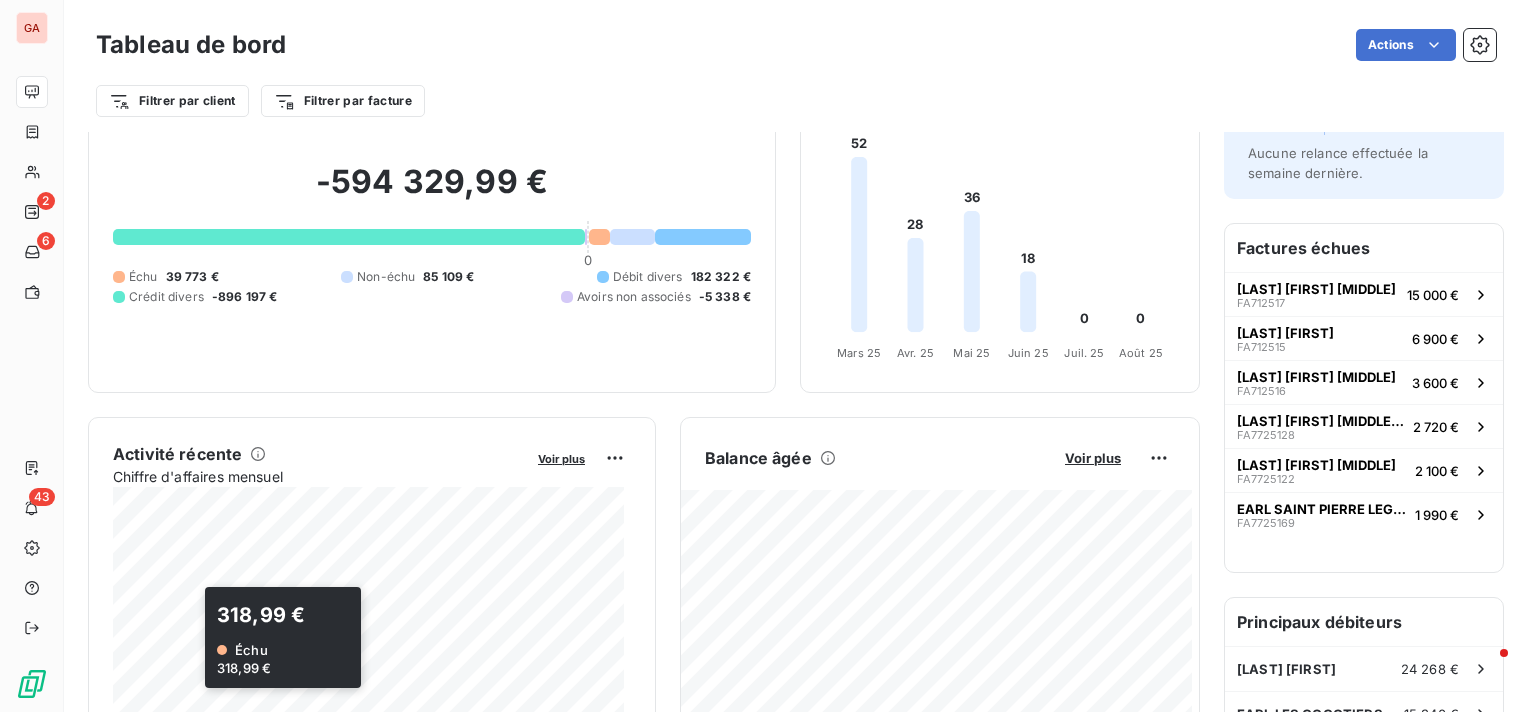scroll, scrollTop: 0, scrollLeft: 0, axis: both 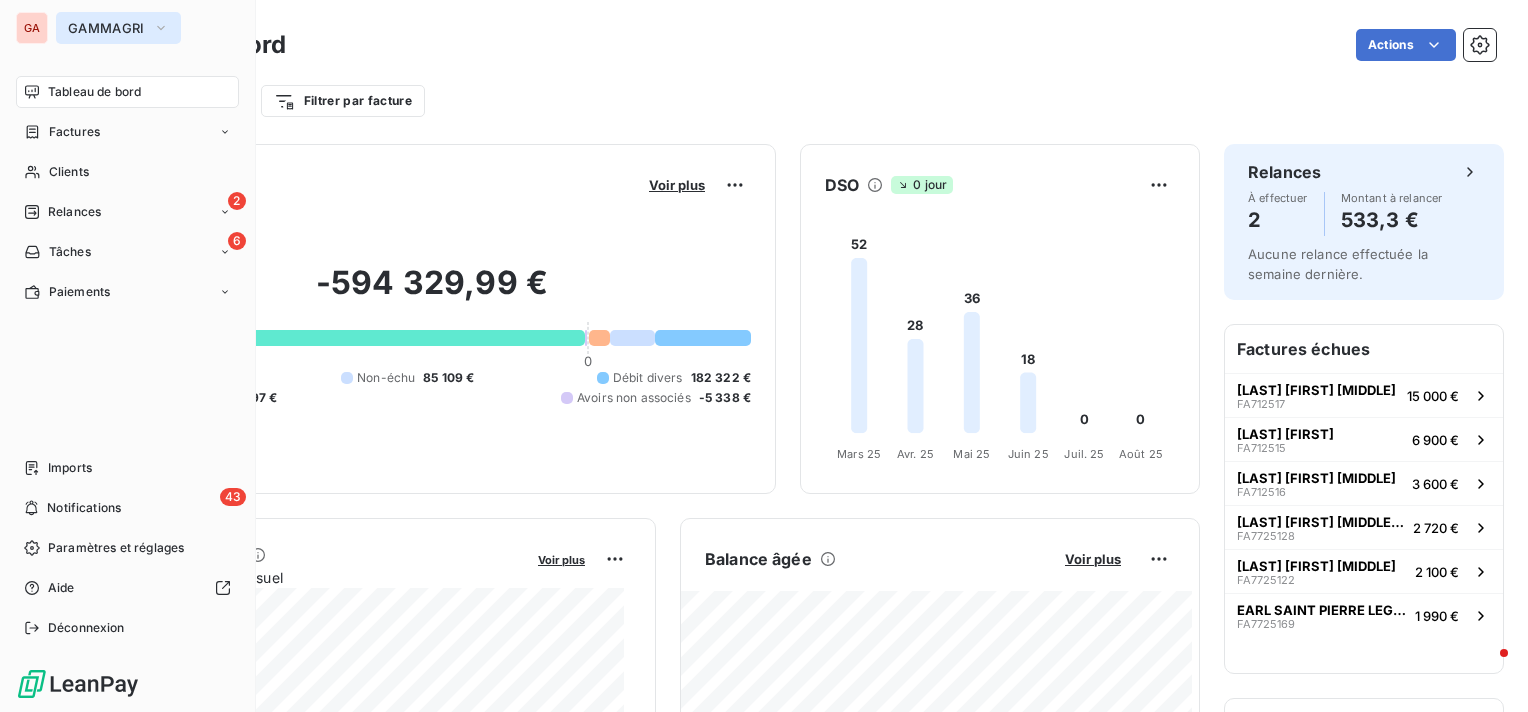 click on "GAMMAGRI" at bounding box center [118, 28] 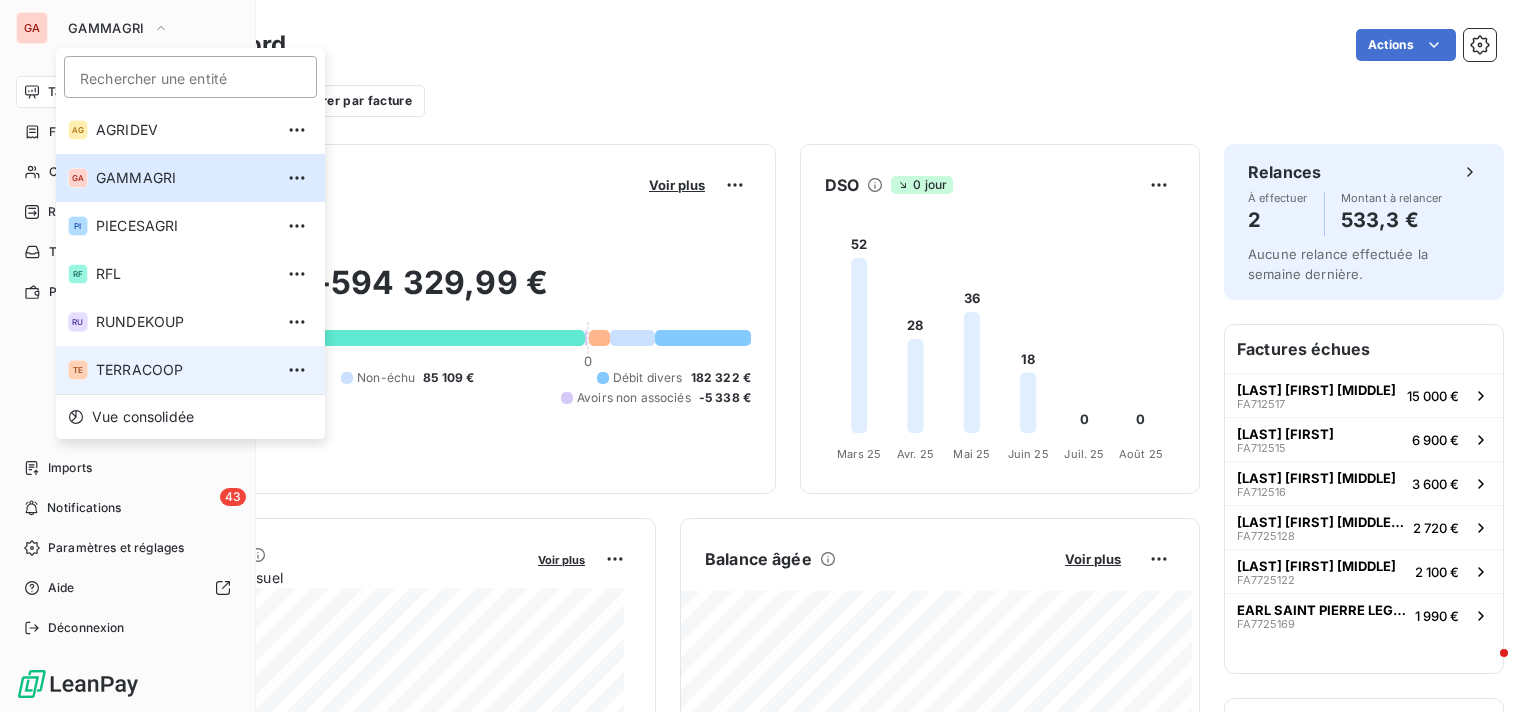 click on "TERRACOOP" at bounding box center (184, 370) 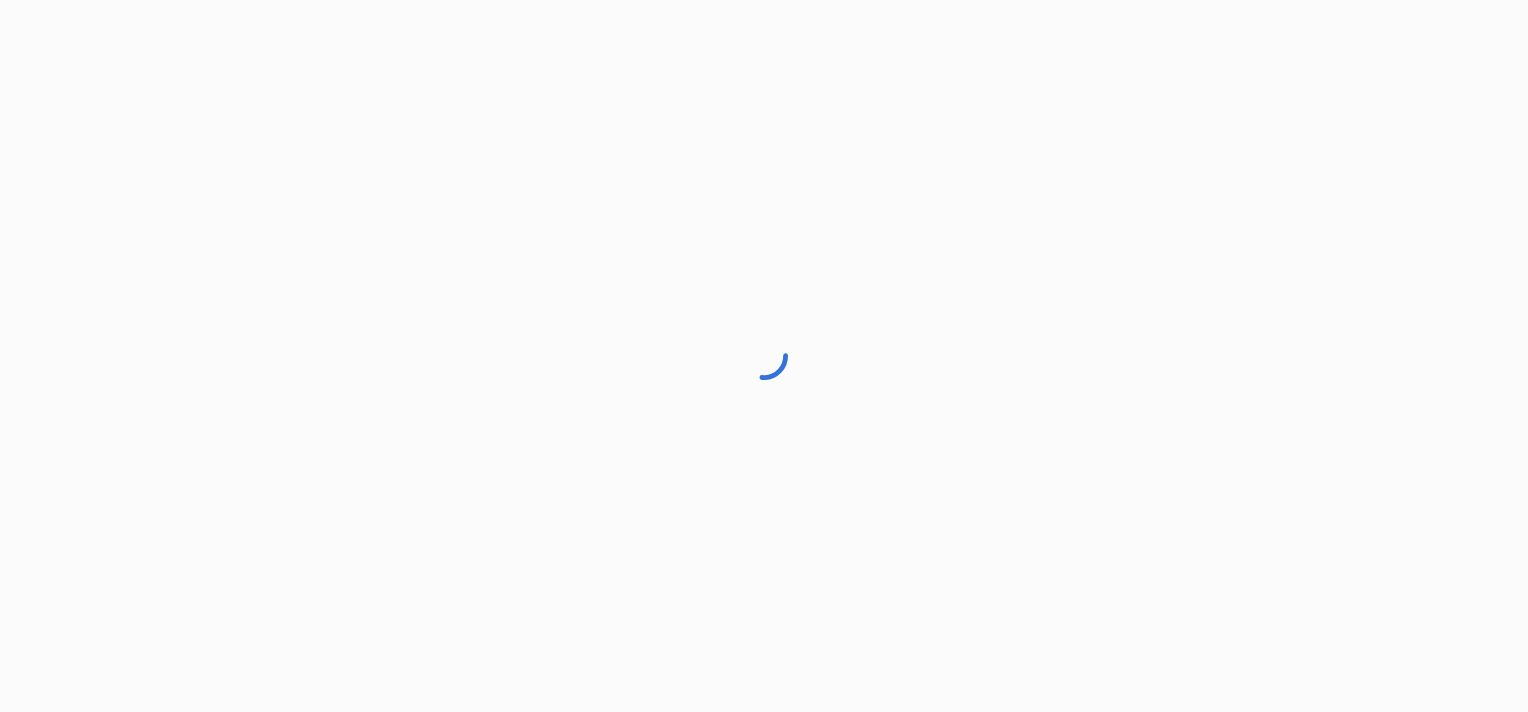 scroll, scrollTop: 0, scrollLeft: 0, axis: both 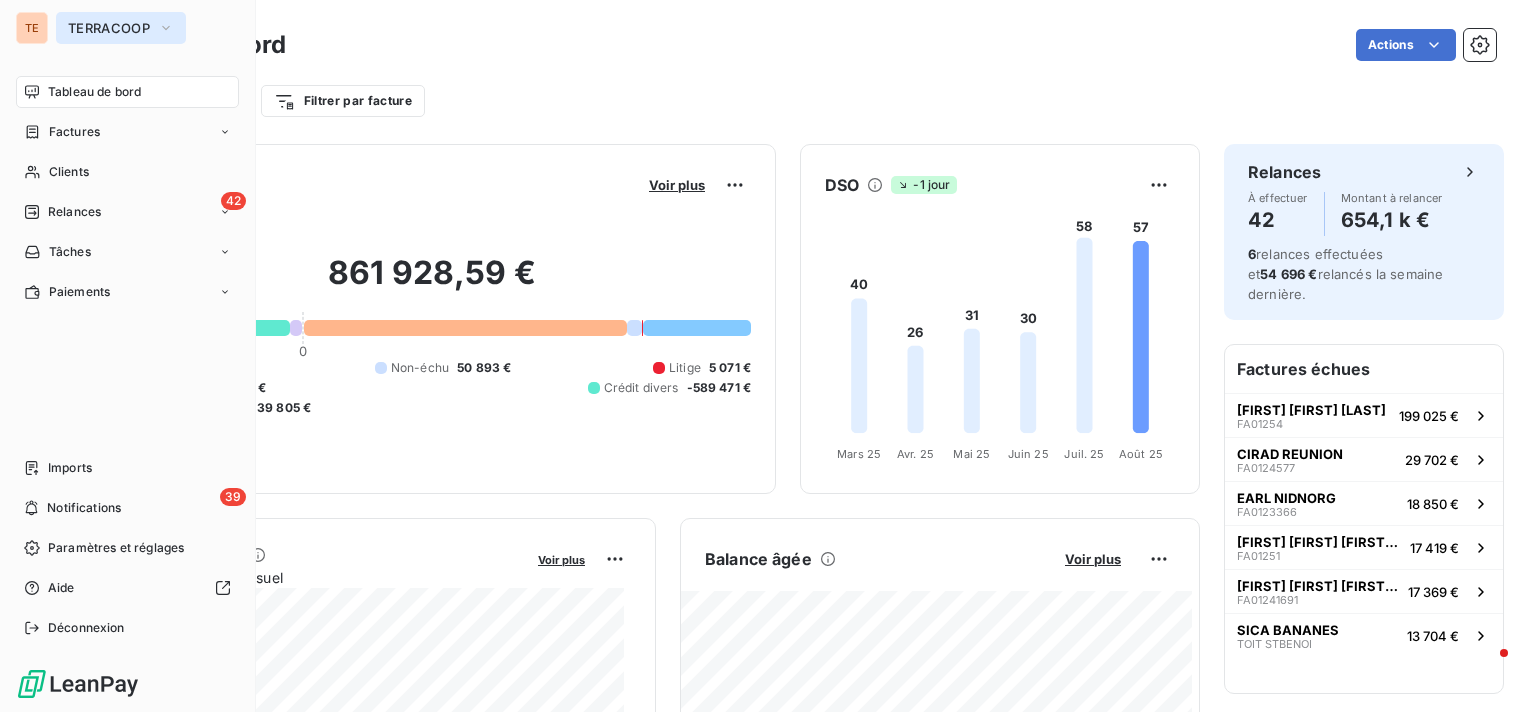 click on "TERRACOOP" at bounding box center (121, 28) 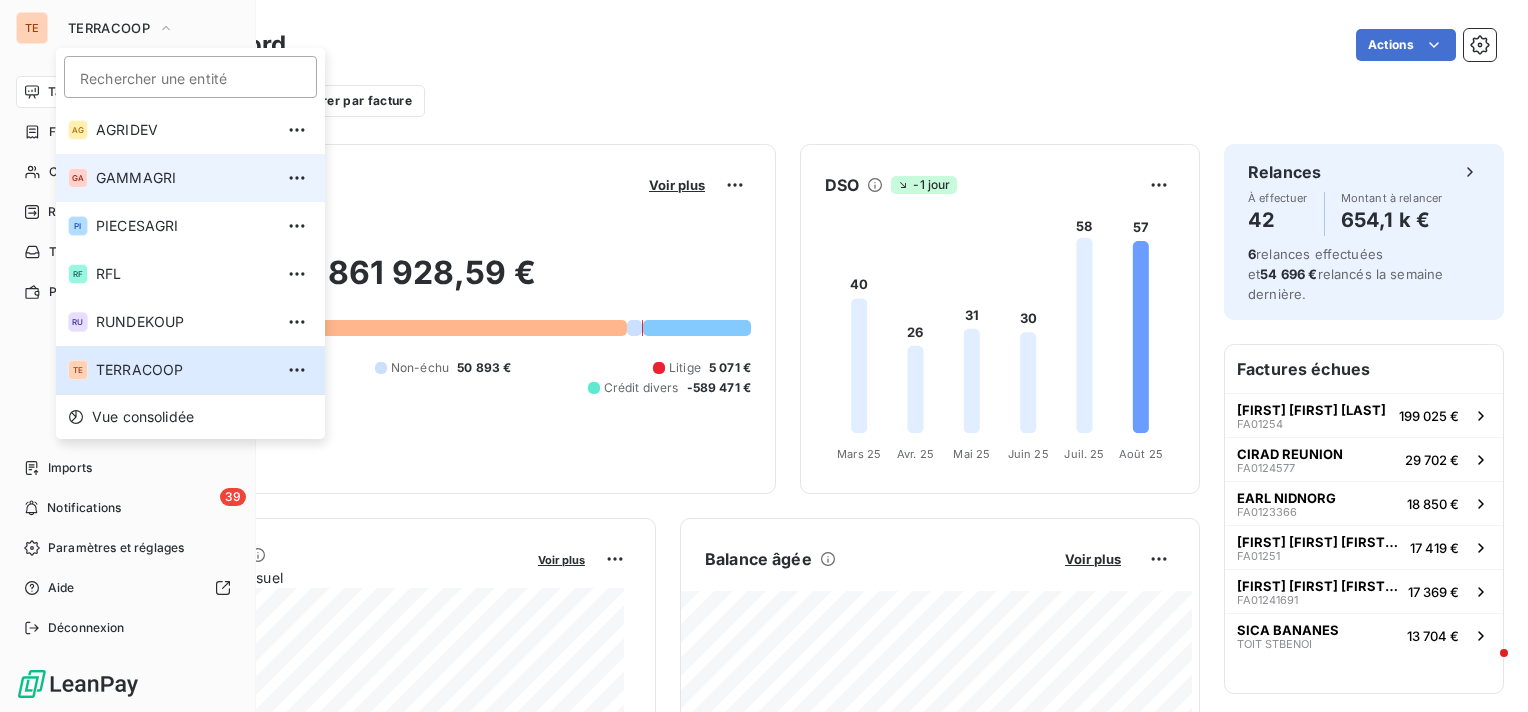 click on "GA GAMMAGRI" at bounding box center [190, 178] 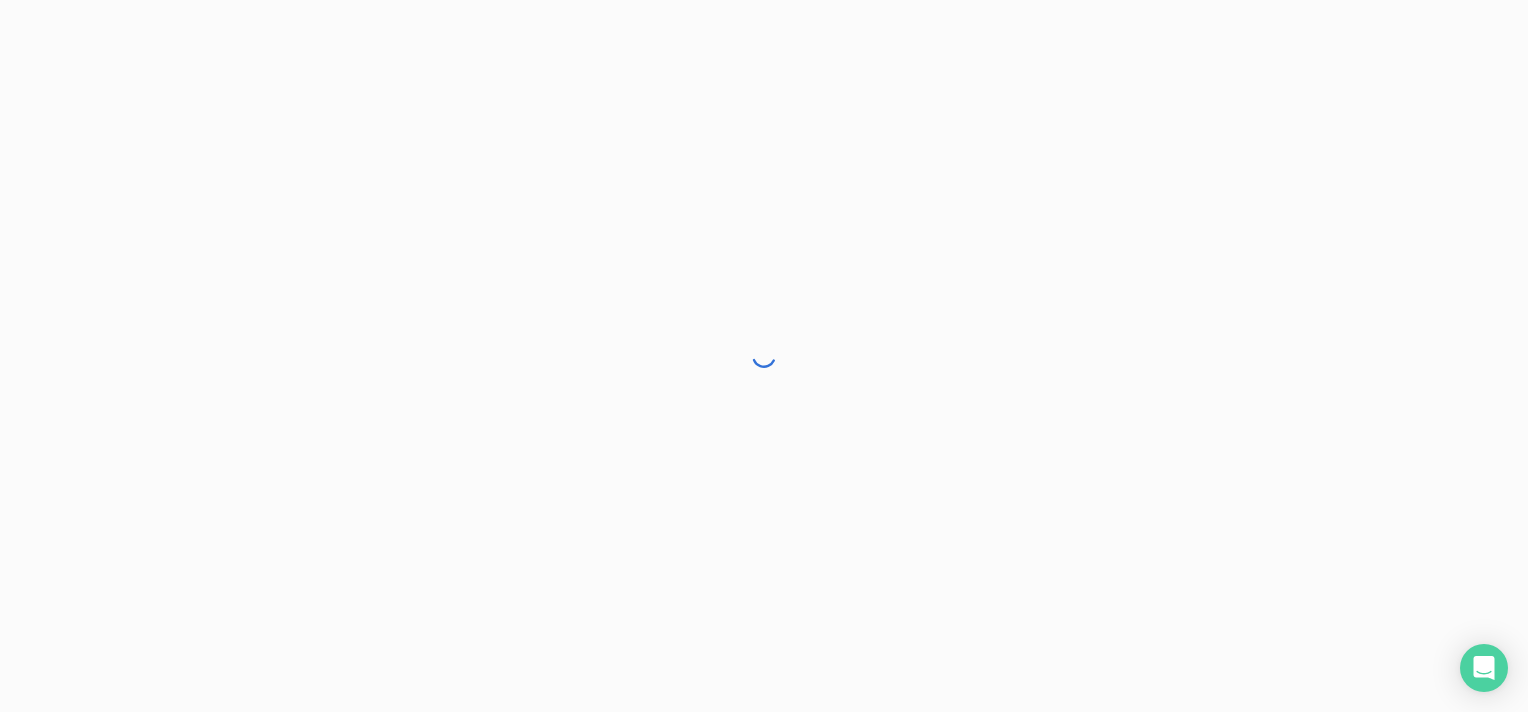 scroll, scrollTop: 0, scrollLeft: 0, axis: both 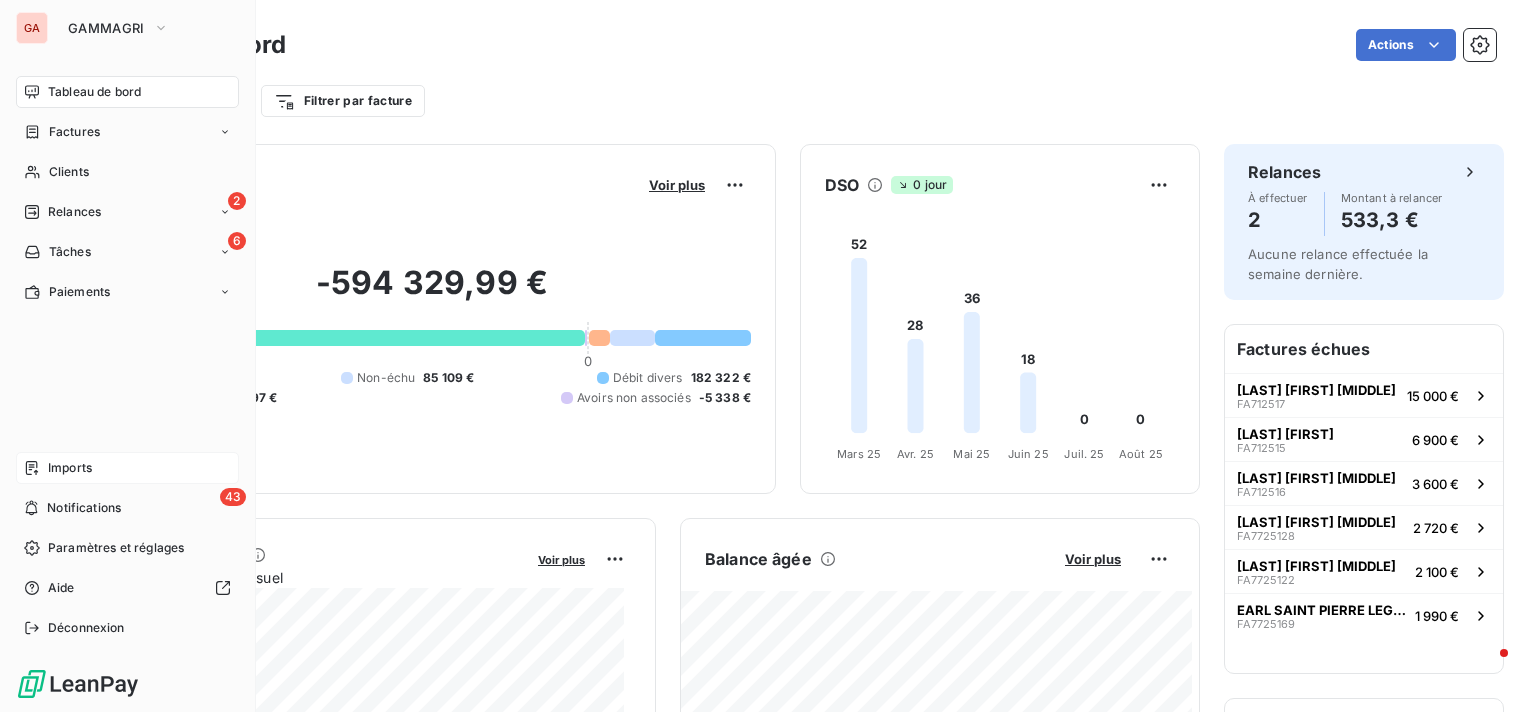 click on "Imports" at bounding box center (127, 468) 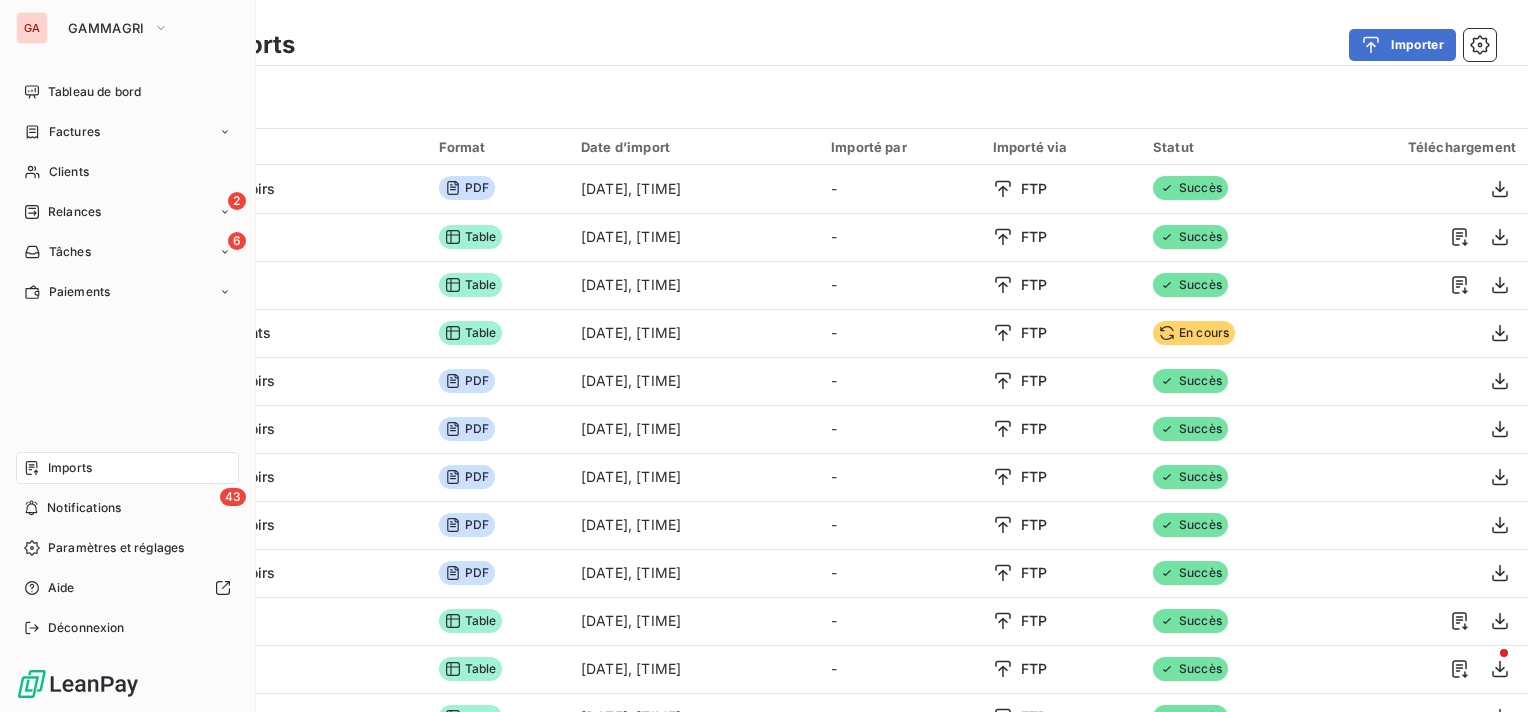 click on "GA" at bounding box center [32, 28] 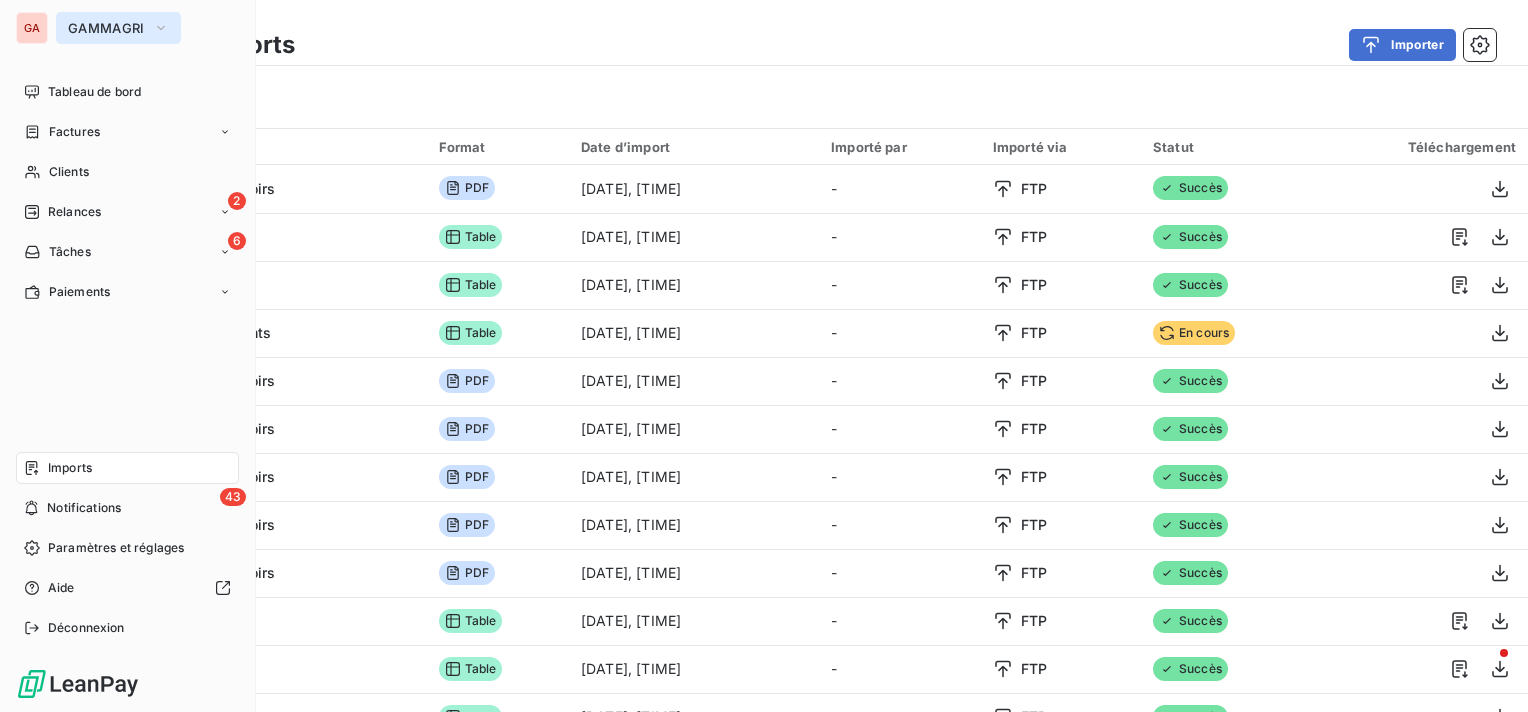 click on "GAMMAGRI" at bounding box center (106, 28) 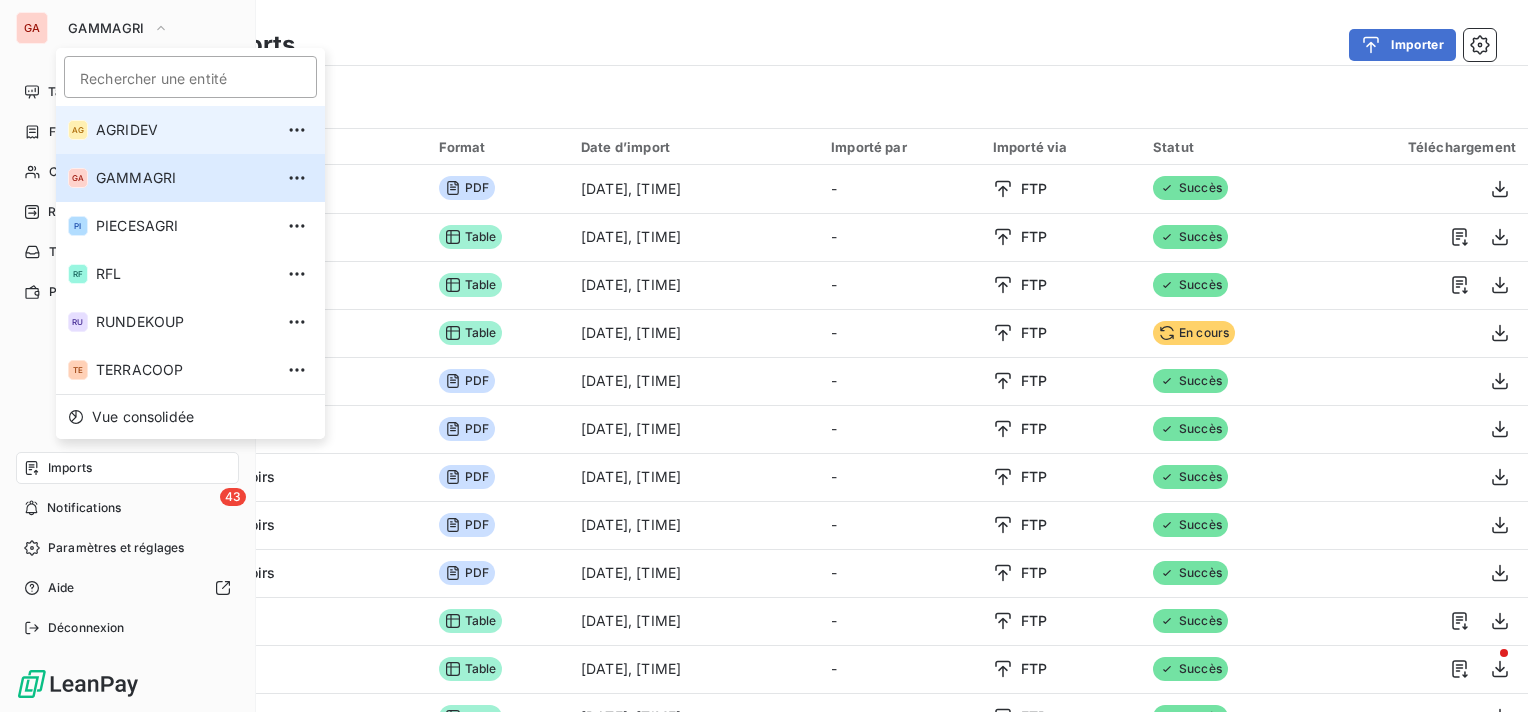click on "AGRIDEV" at bounding box center [184, 130] 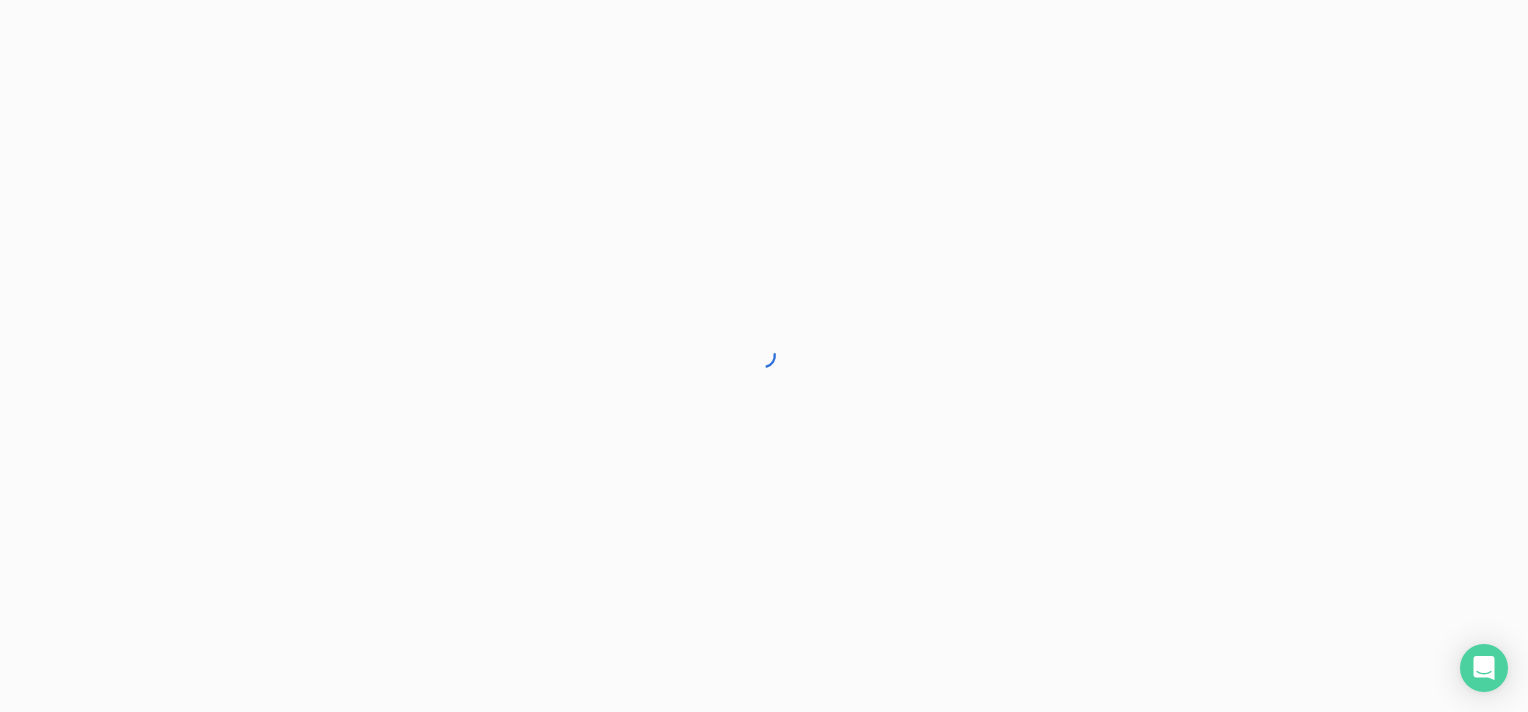 scroll, scrollTop: 0, scrollLeft: 0, axis: both 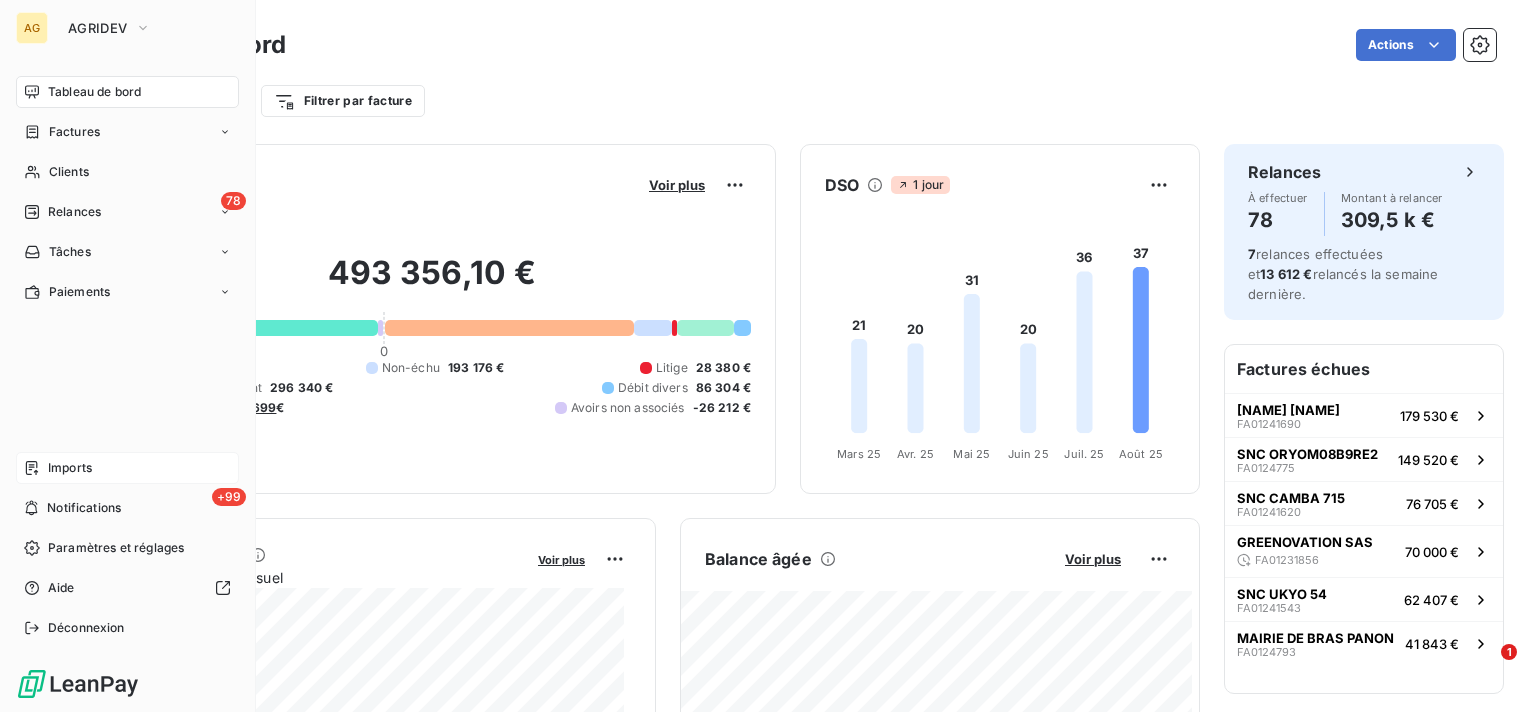 click on "Imports" at bounding box center [70, 468] 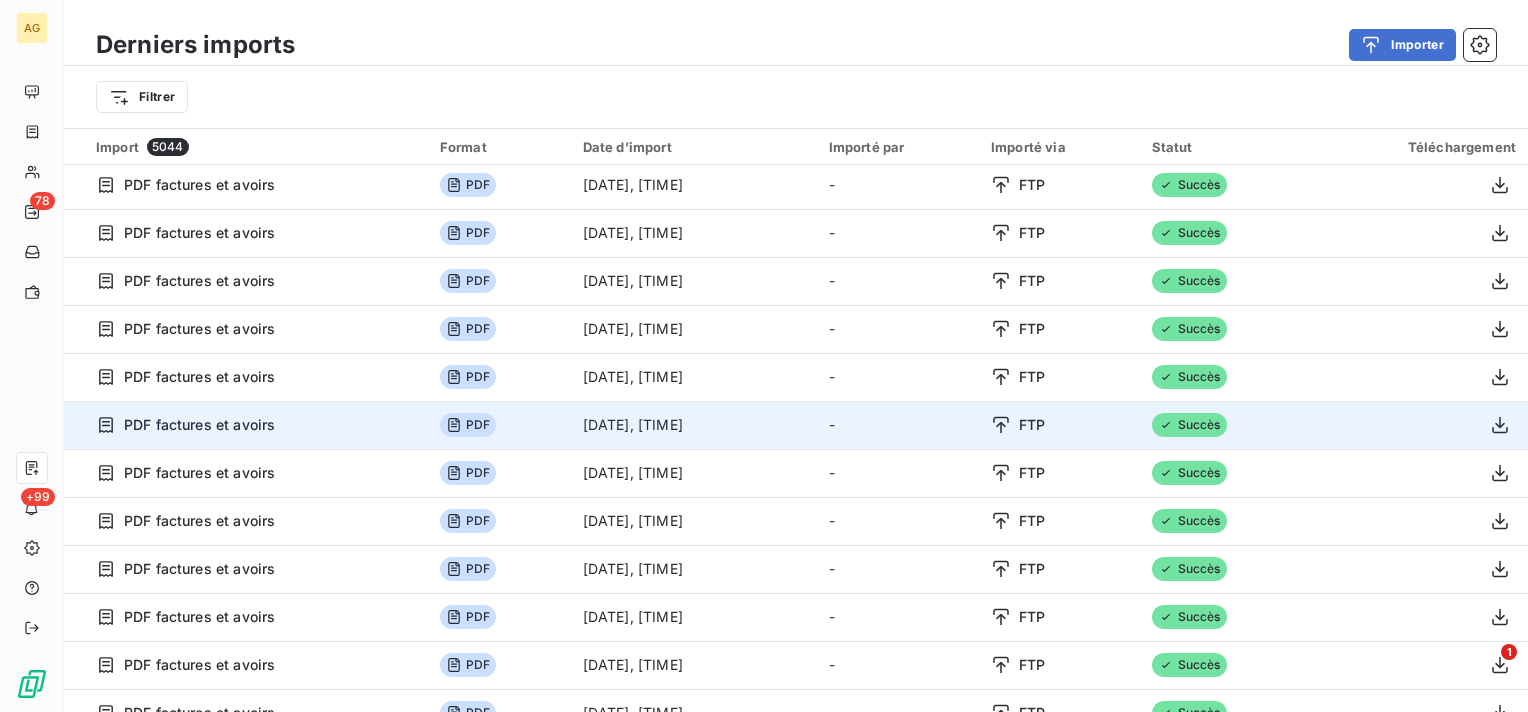 scroll, scrollTop: 0, scrollLeft: 0, axis: both 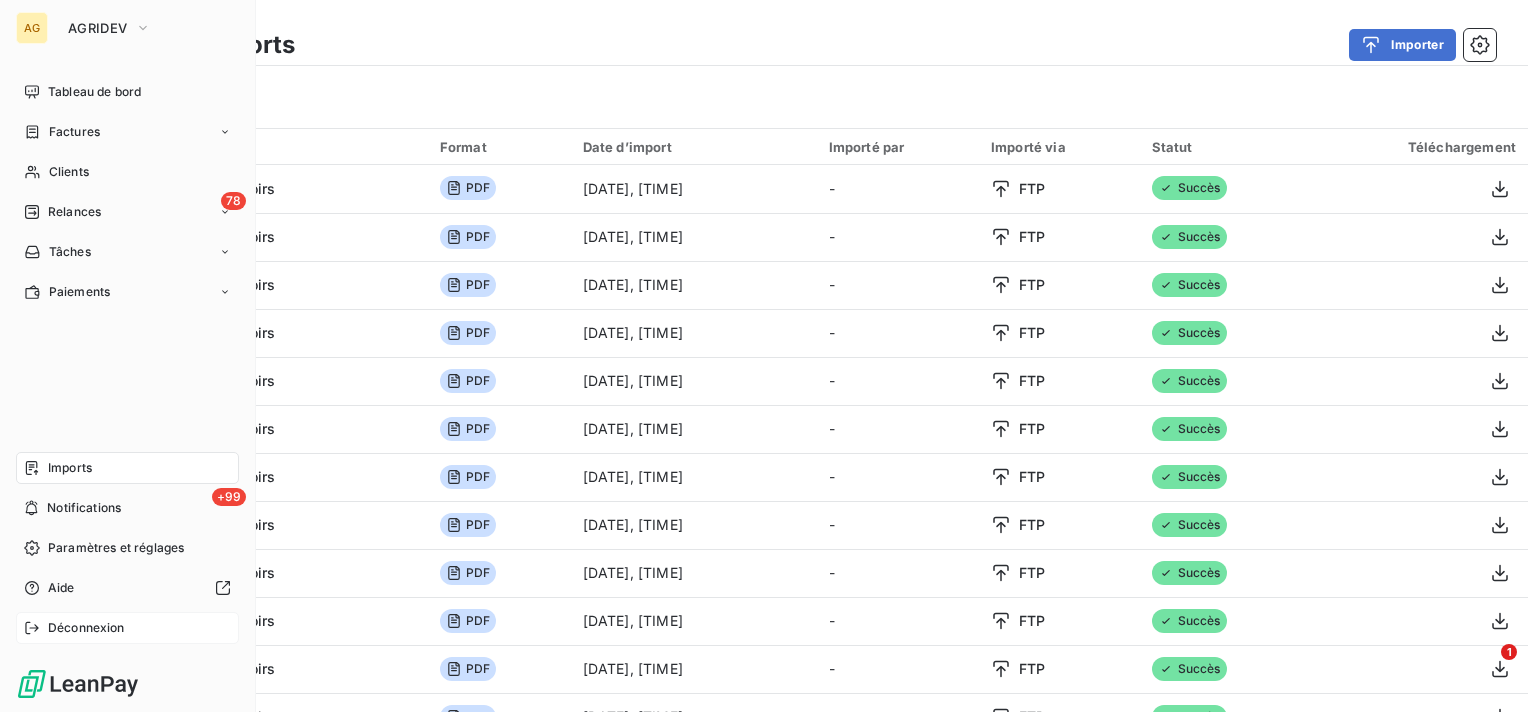 click on "Déconnexion" at bounding box center (86, 628) 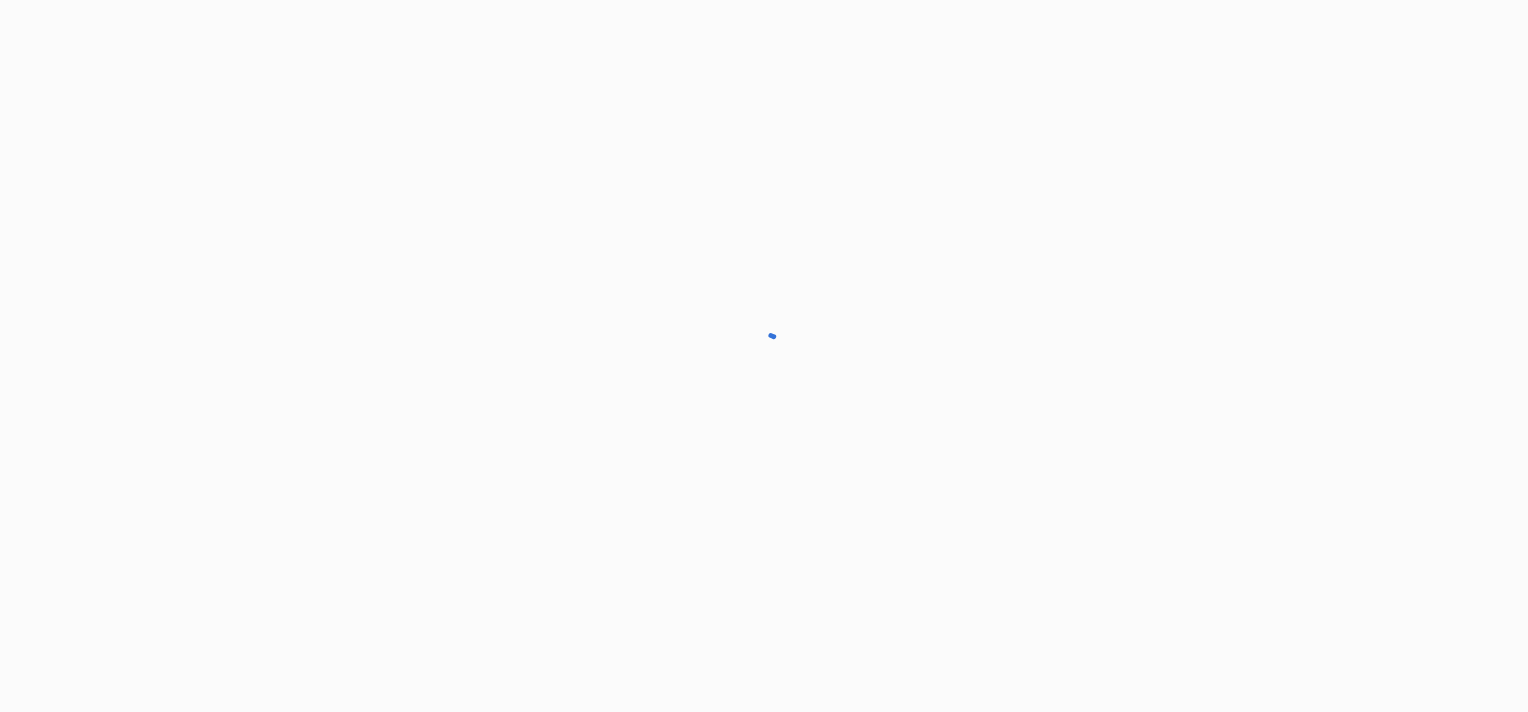 scroll, scrollTop: 0, scrollLeft: 0, axis: both 